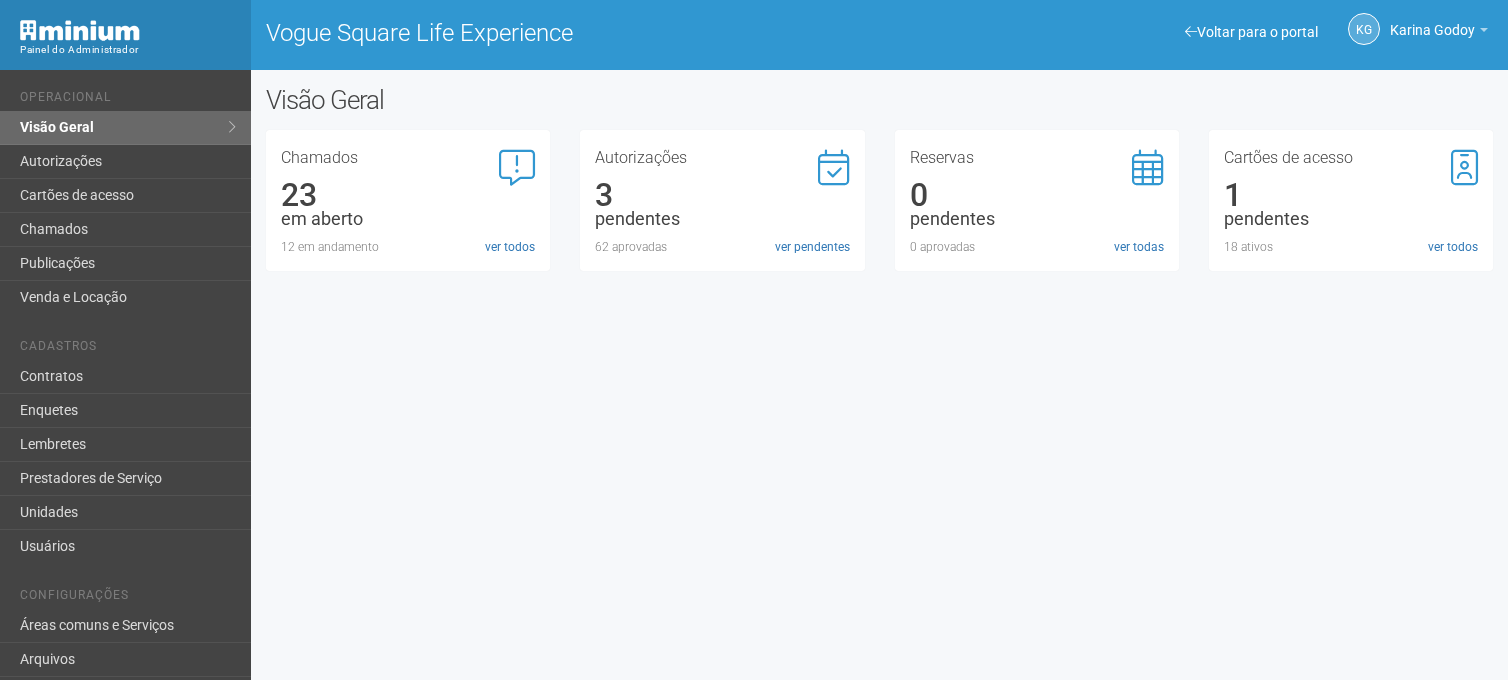 scroll, scrollTop: 0, scrollLeft: 0, axis: both 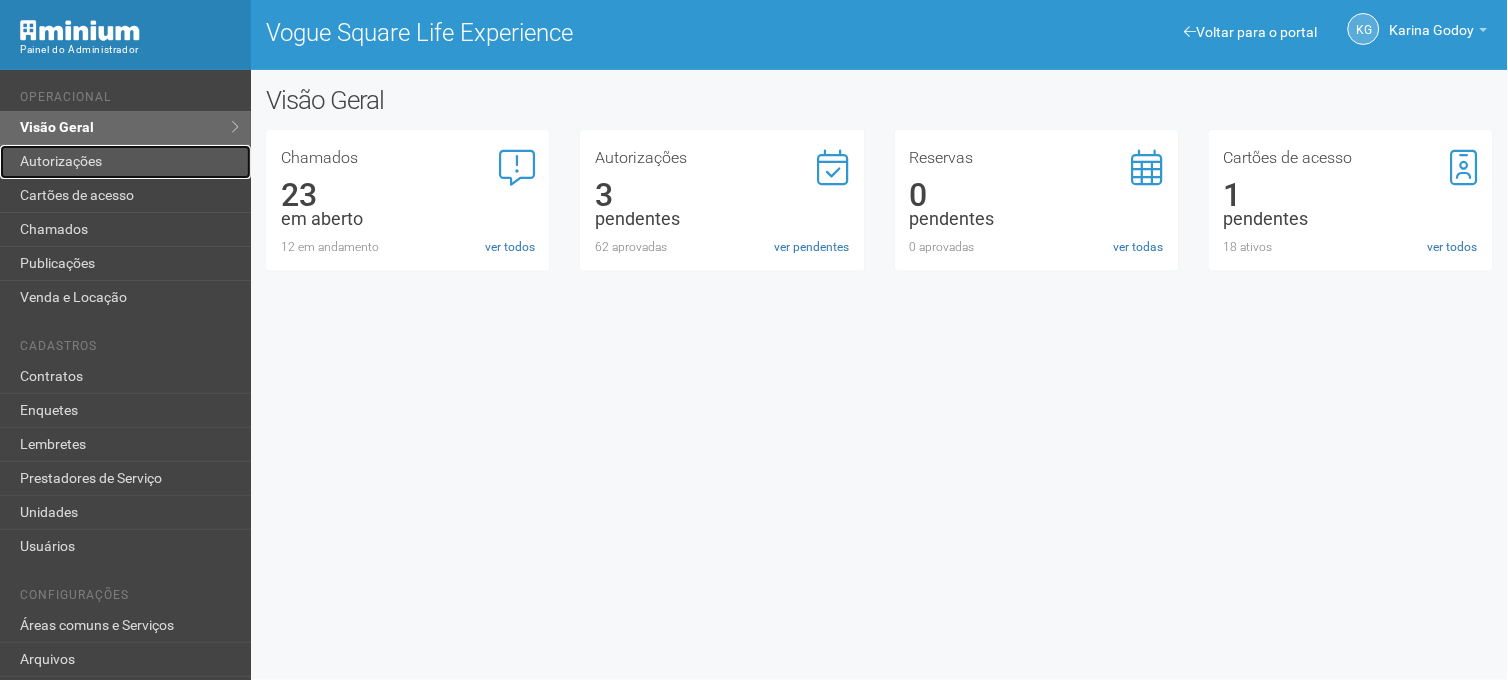 click on "Autorizações" at bounding box center [125, 162] 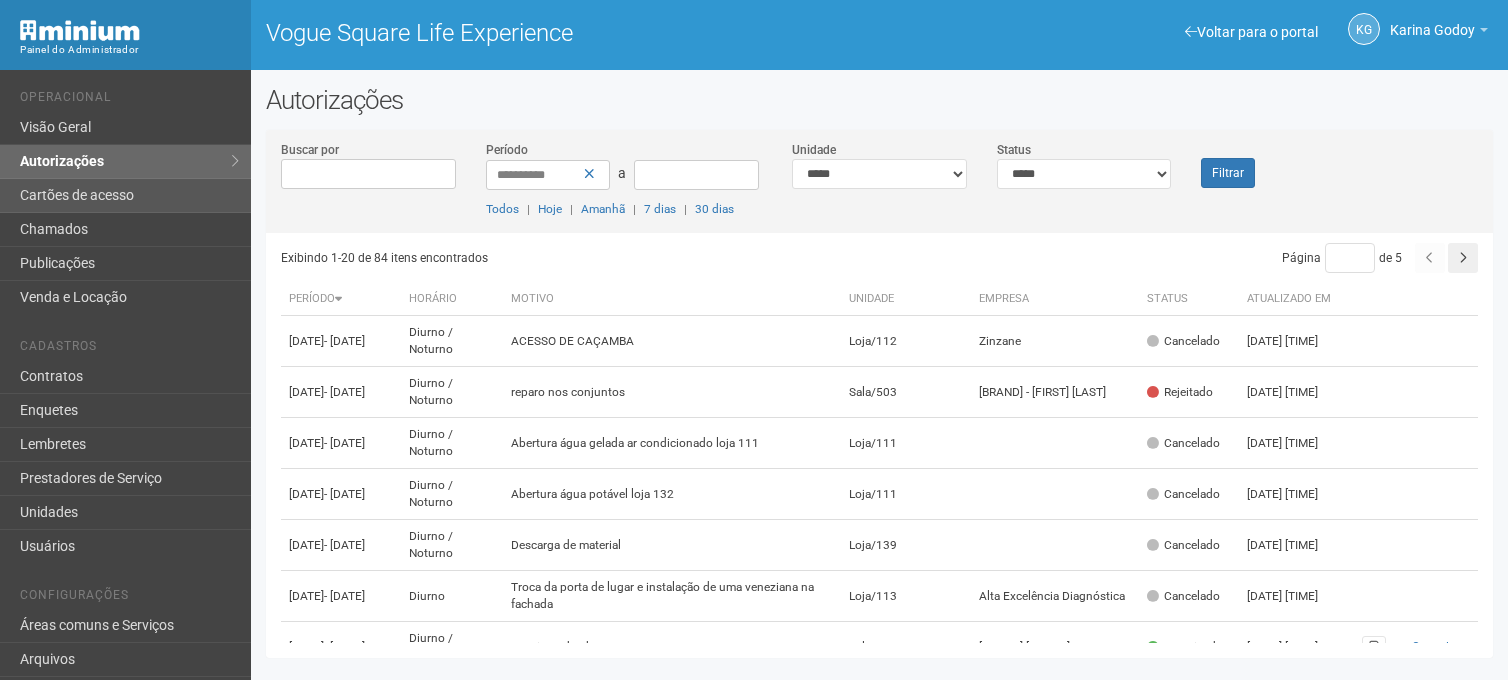 scroll, scrollTop: 0, scrollLeft: 0, axis: both 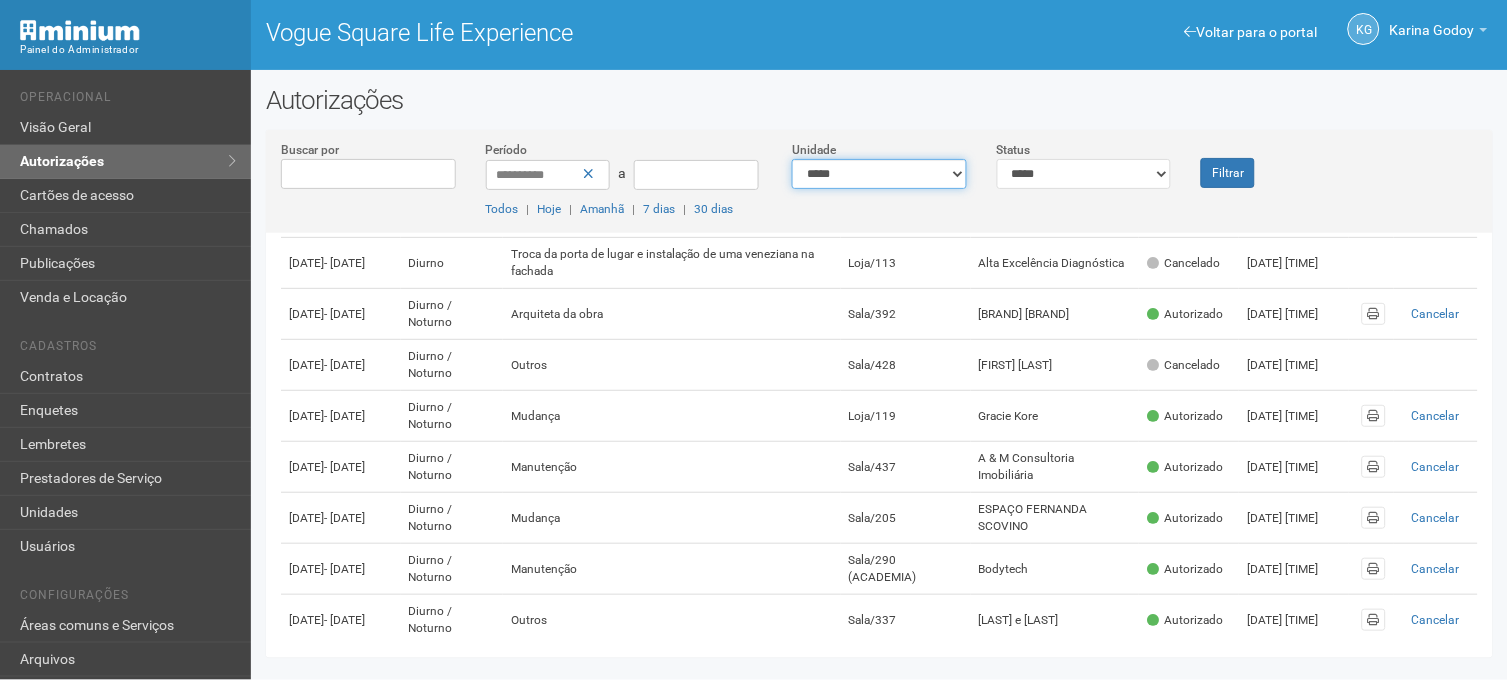 click on "**********" at bounding box center [879, 174] 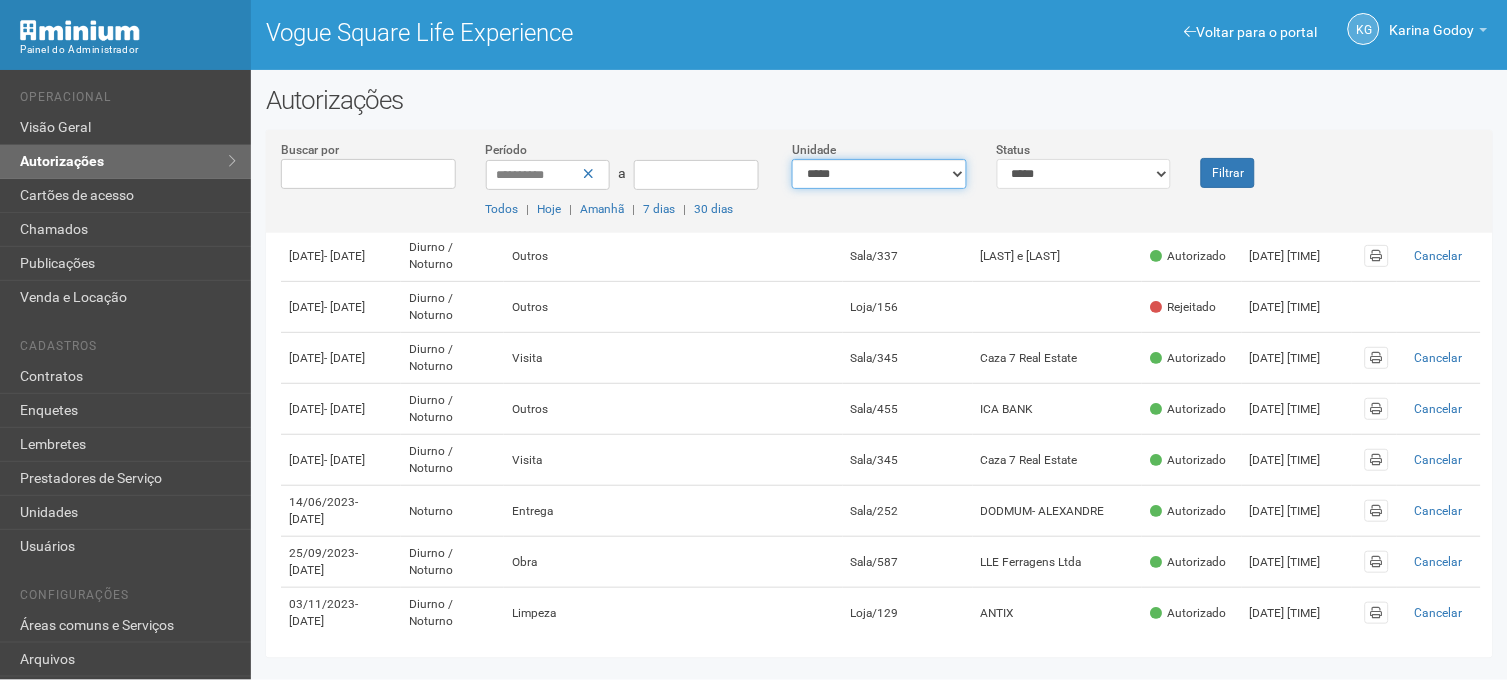 scroll, scrollTop: 714, scrollLeft: 0, axis: vertical 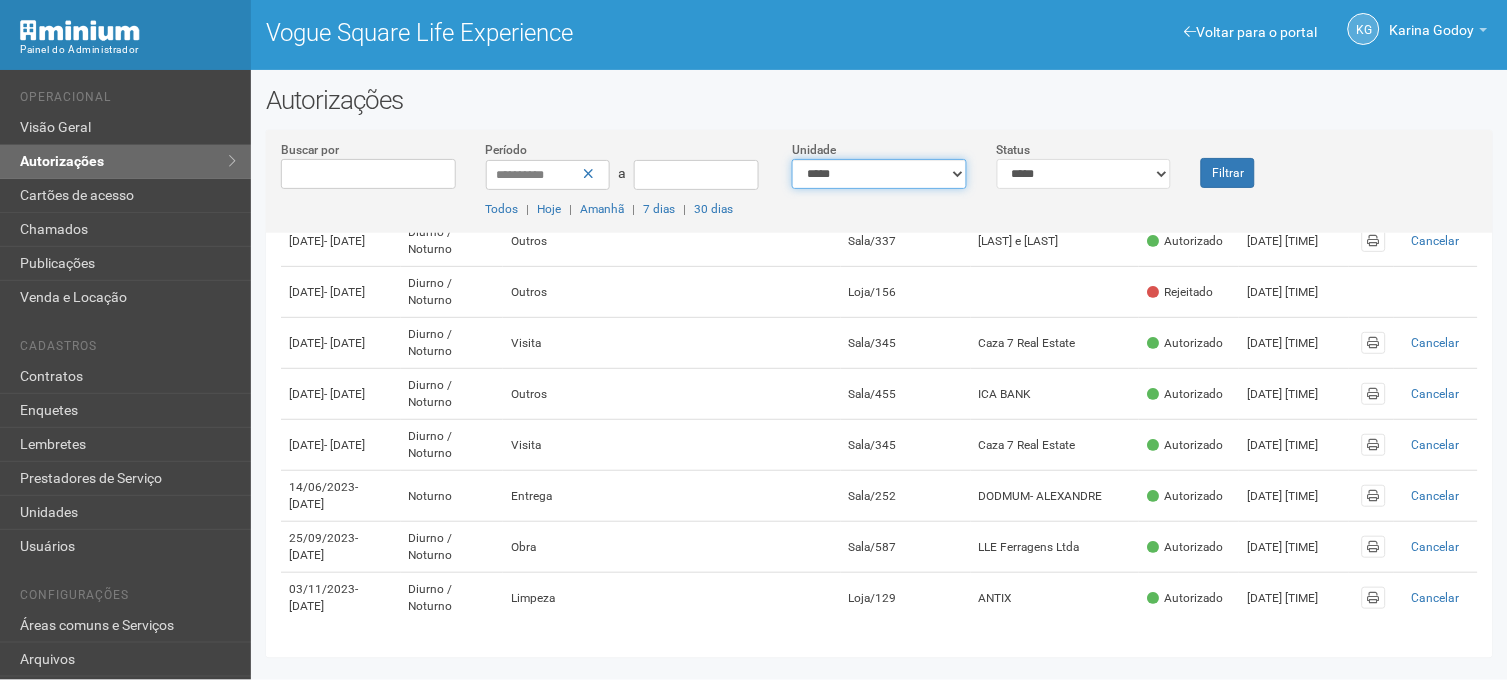 click on "**********" at bounding box center [879, 174] 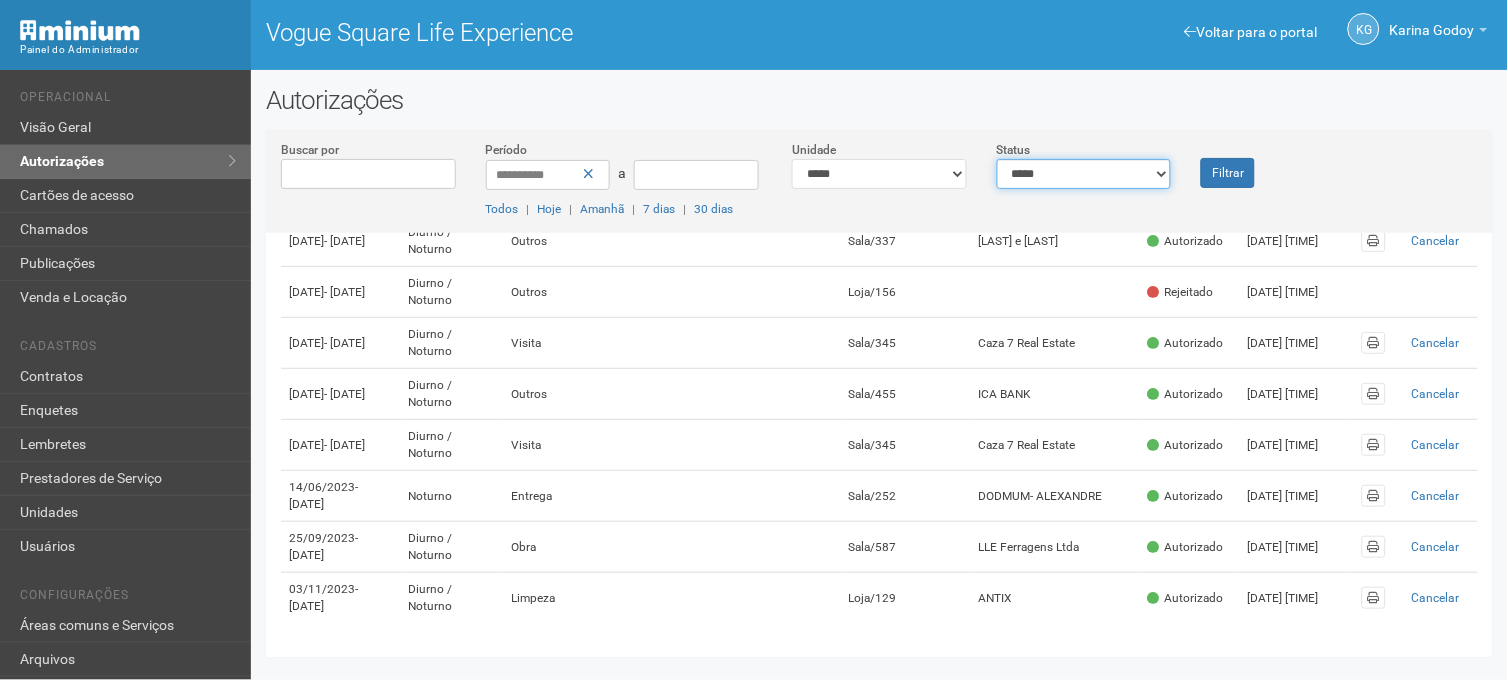 click on "**********" at bounding box center [1084, 174] 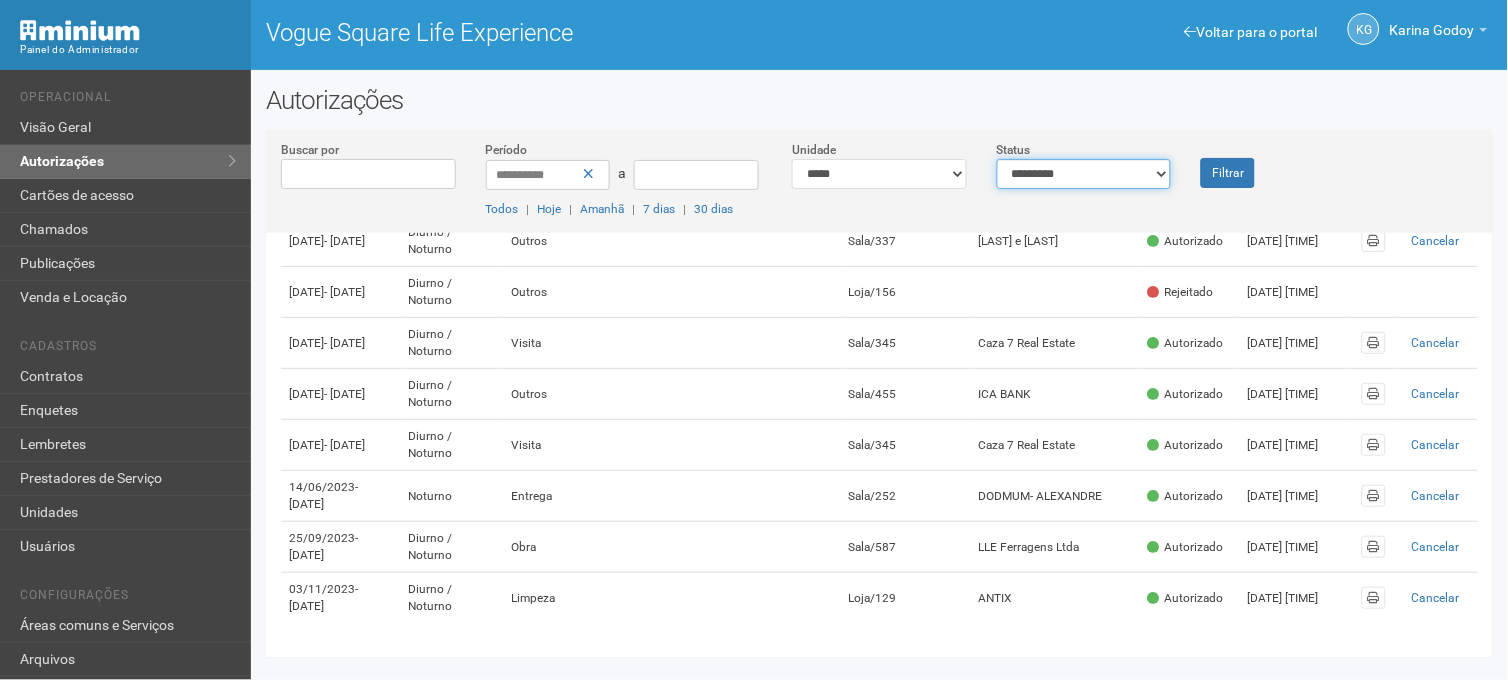 click on "**********" at bounding box center [1084, 174] 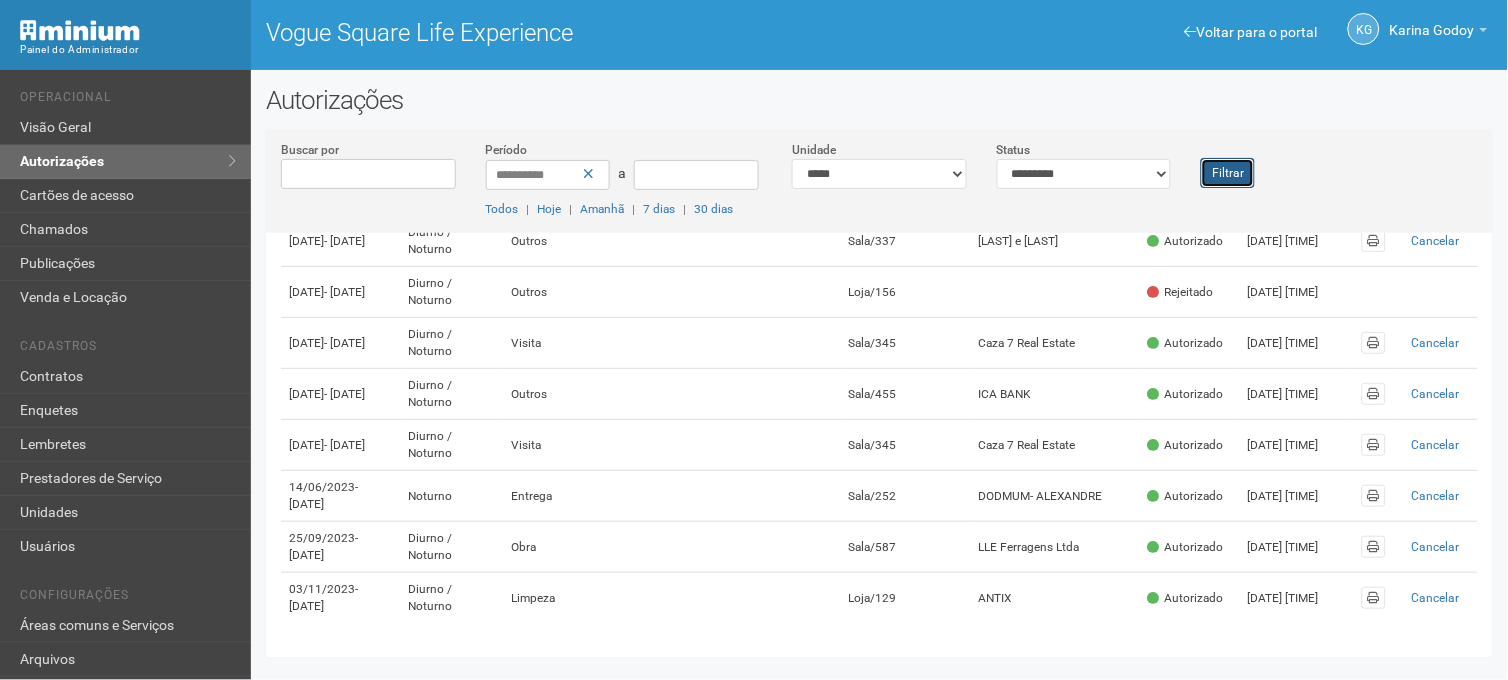 click on "Filtrar" at bounding box center (1228, 173) 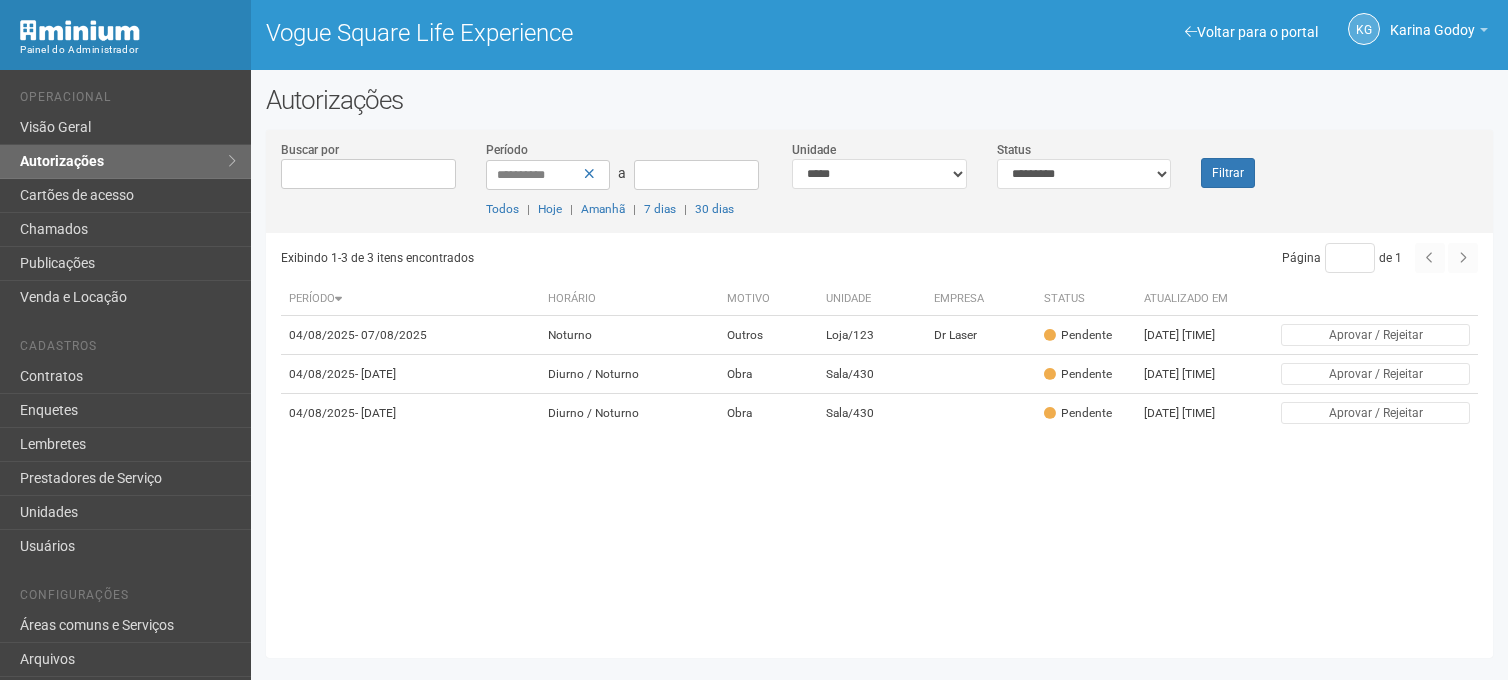 scroll, scrollTop: 0, scrollLeft: 0, axis: both 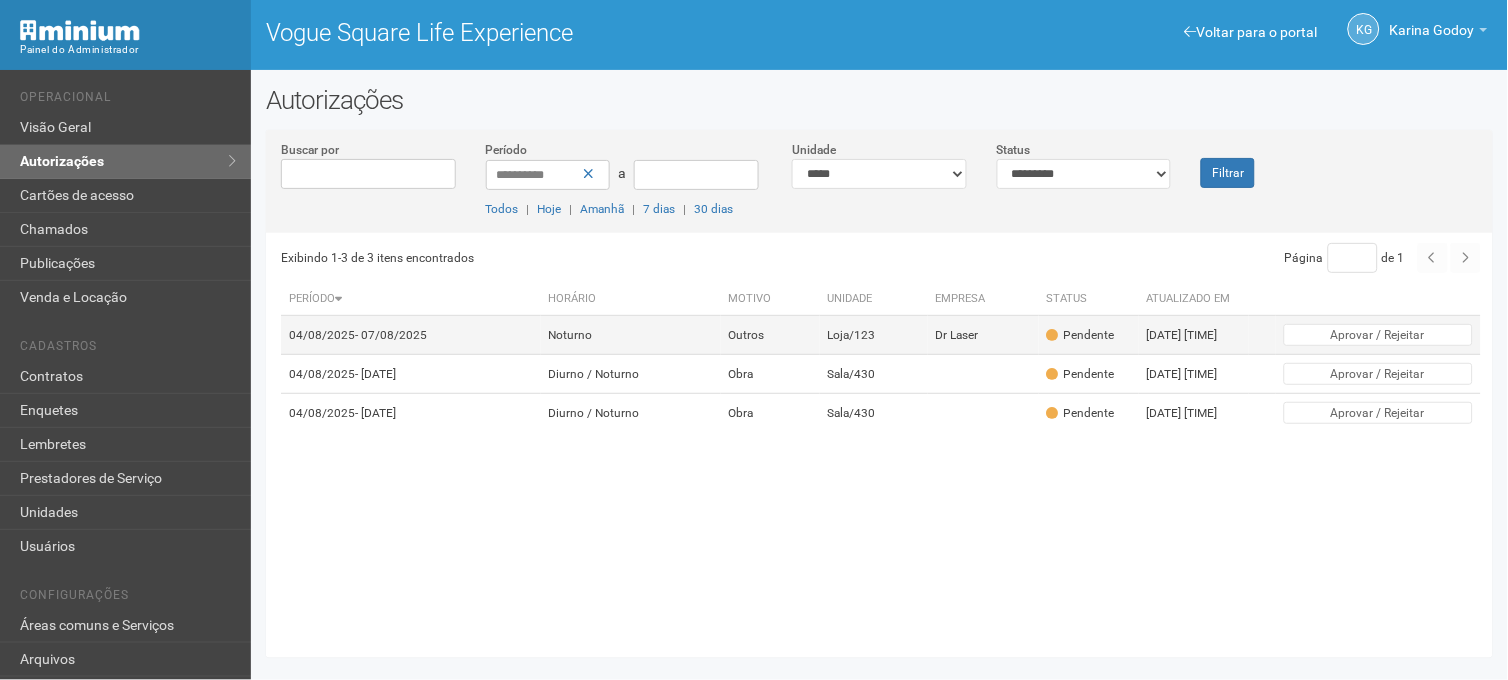 click on "[DATE]
- [DATE]" at bounding box center (410, 335) 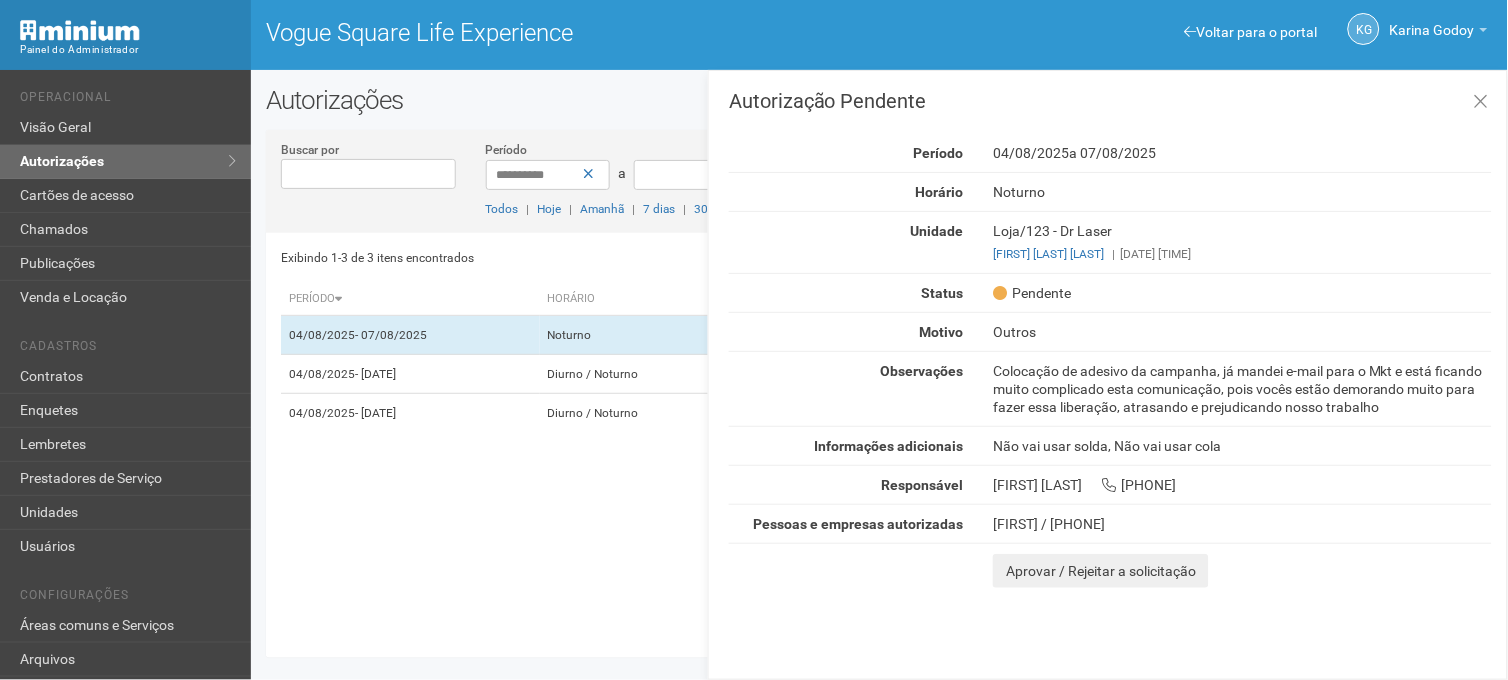 drag, startPoint x: 1050, startPoint y: 372, endPoint x: 1437, endPoint y: 402, distance: 388.16104 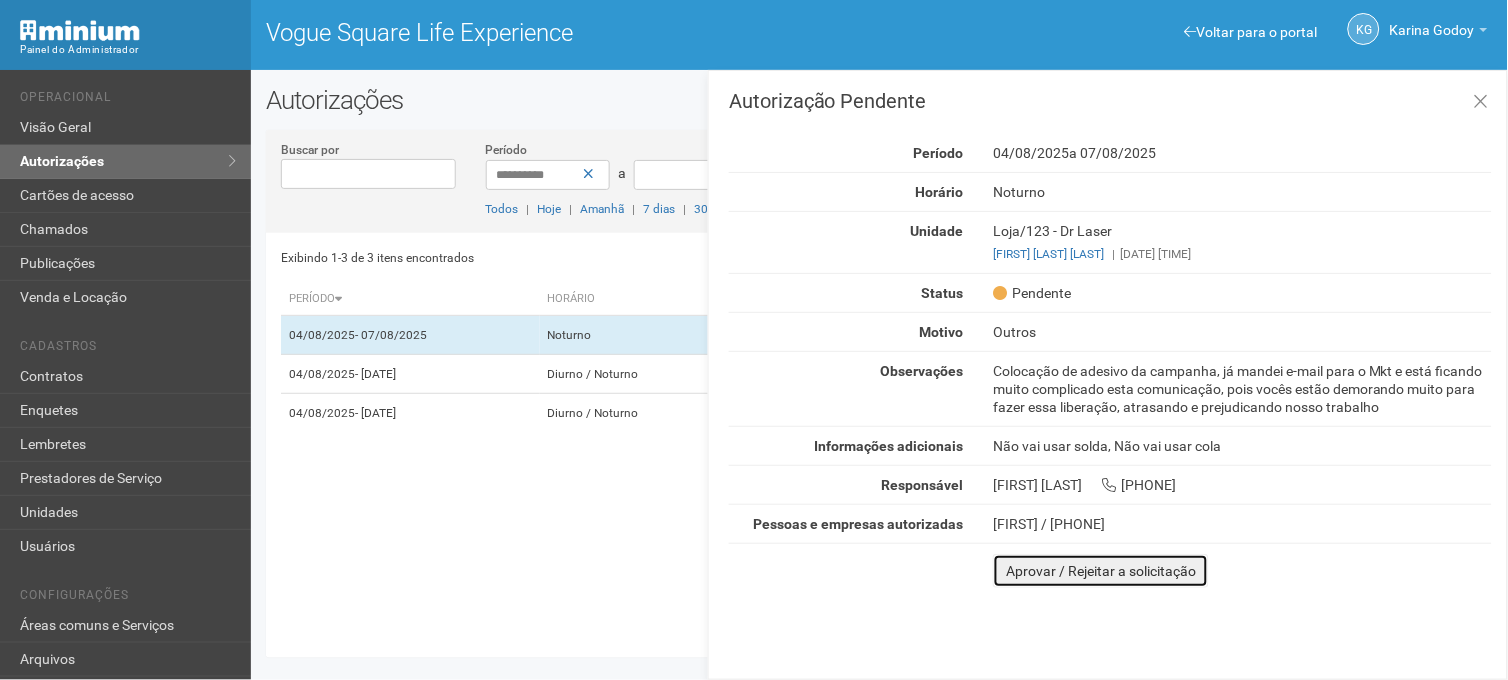 click on "Aprovar / Rejeitar a solicitação" at bounding box center [1101, 571] 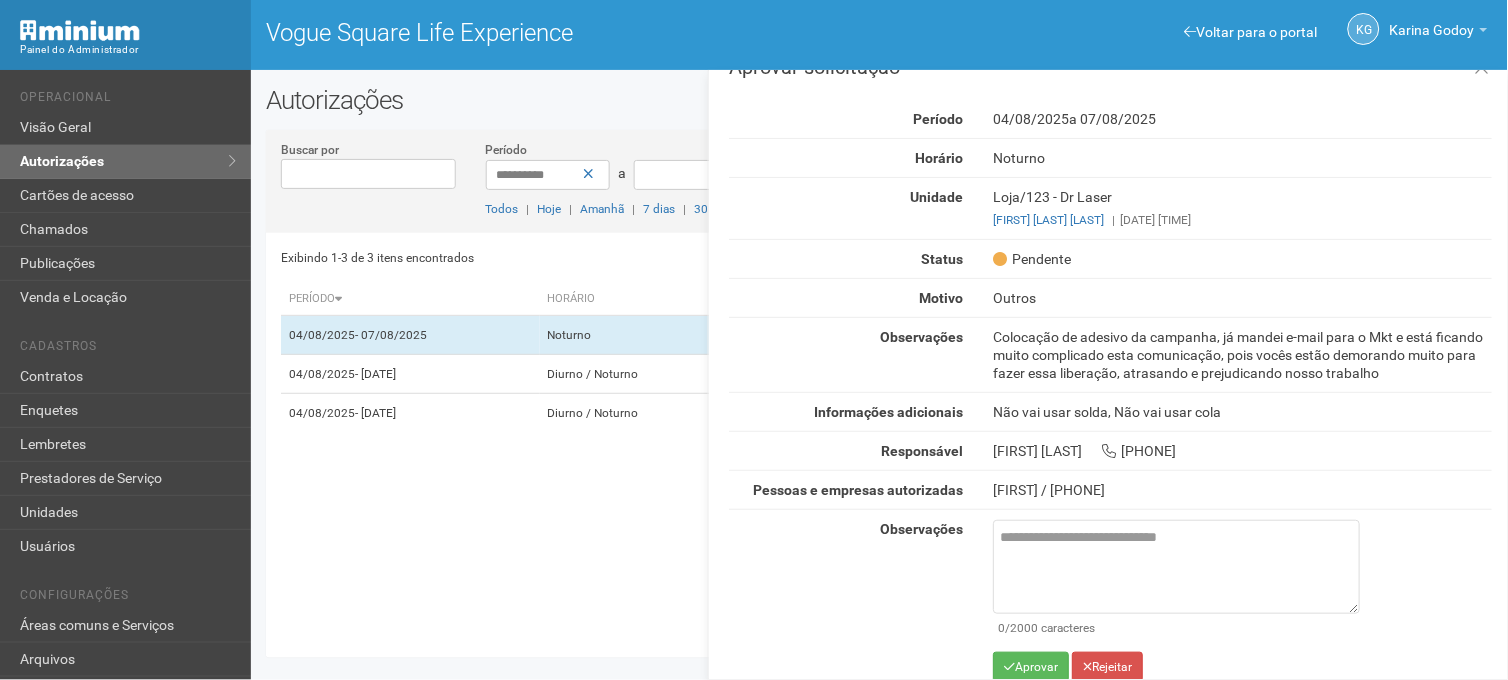scroll, scrollTop: 53, scrollLeft: 0, axis: vertical 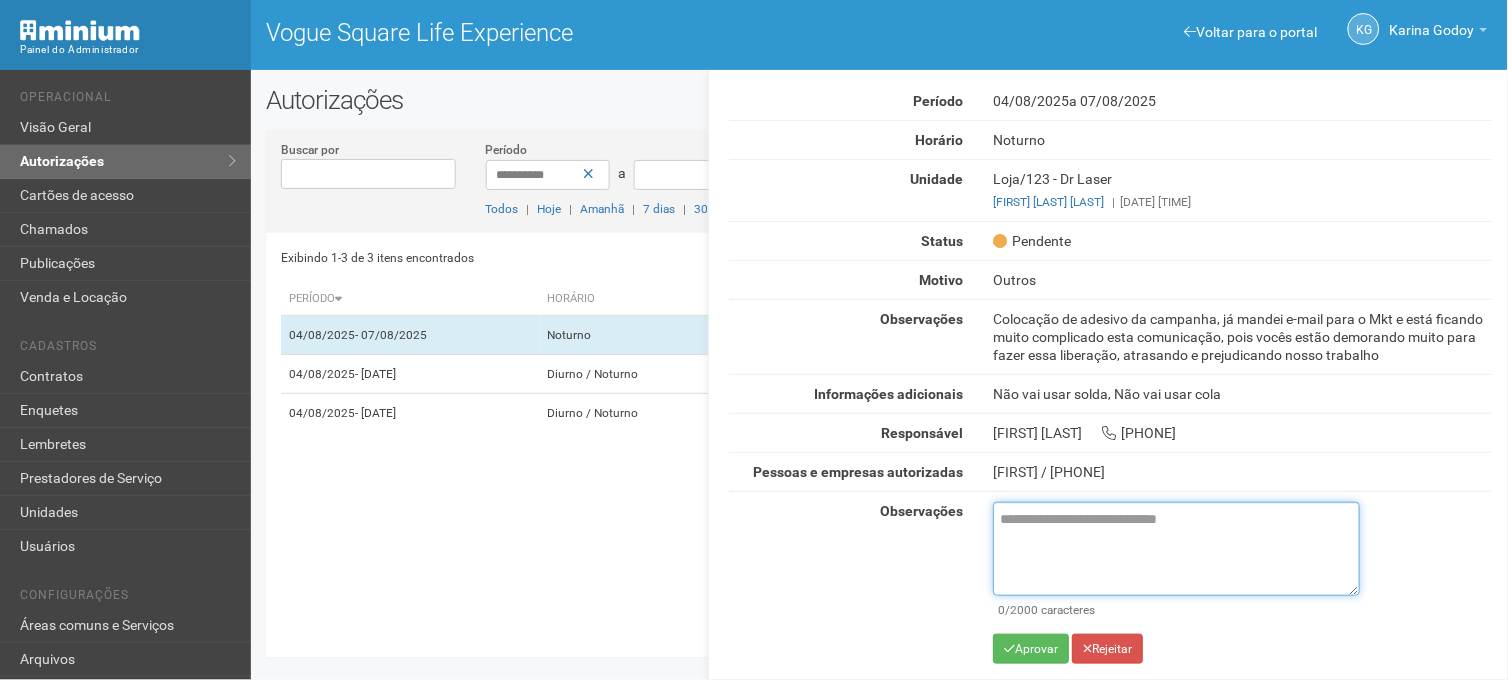 click at bounding box center (1176, 549) 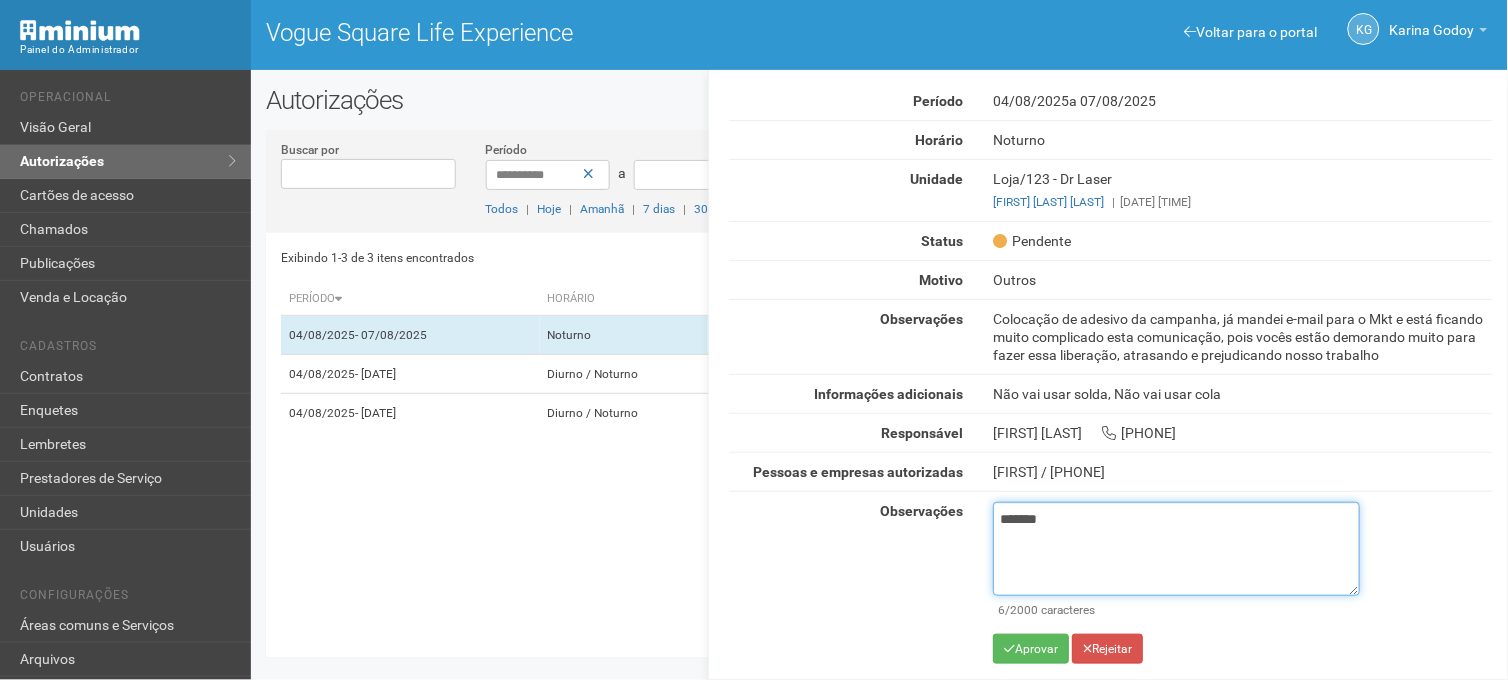 type on "********" 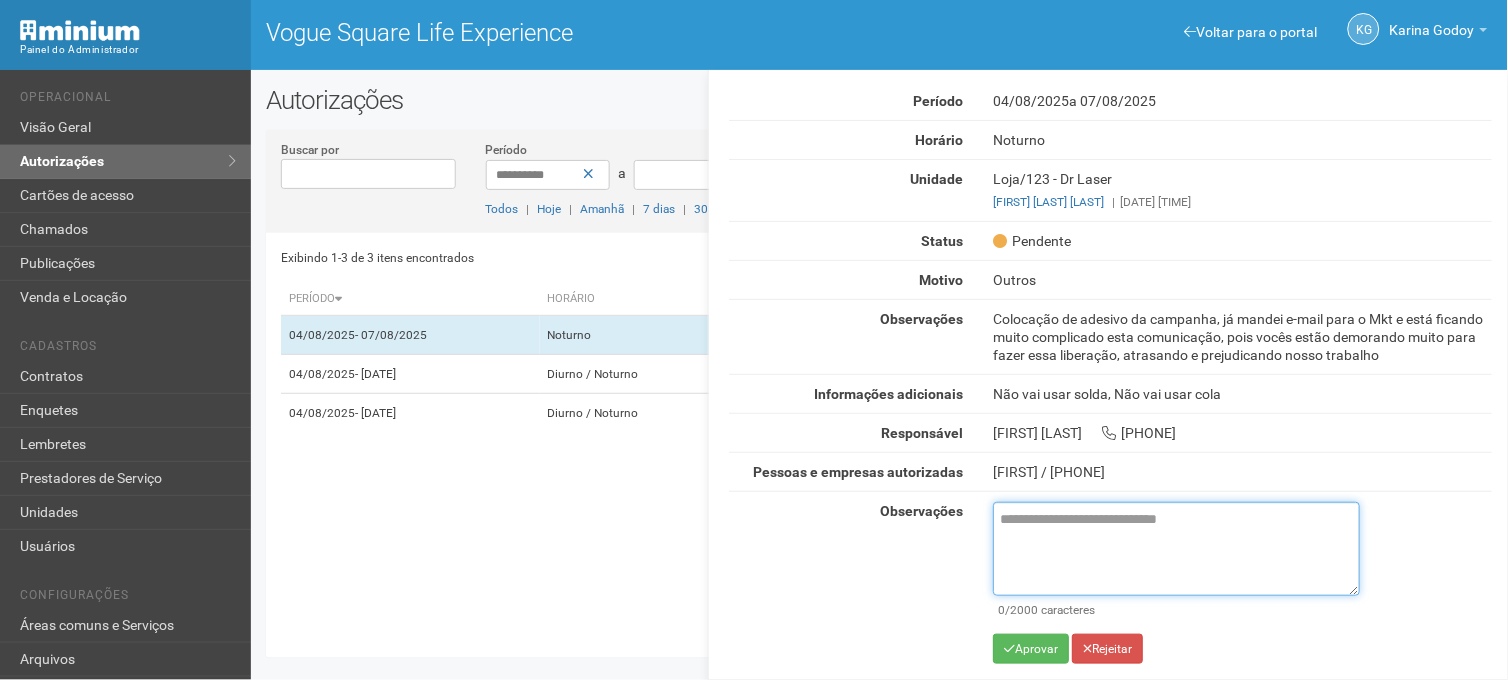 click at bounding box center (1176, 549) 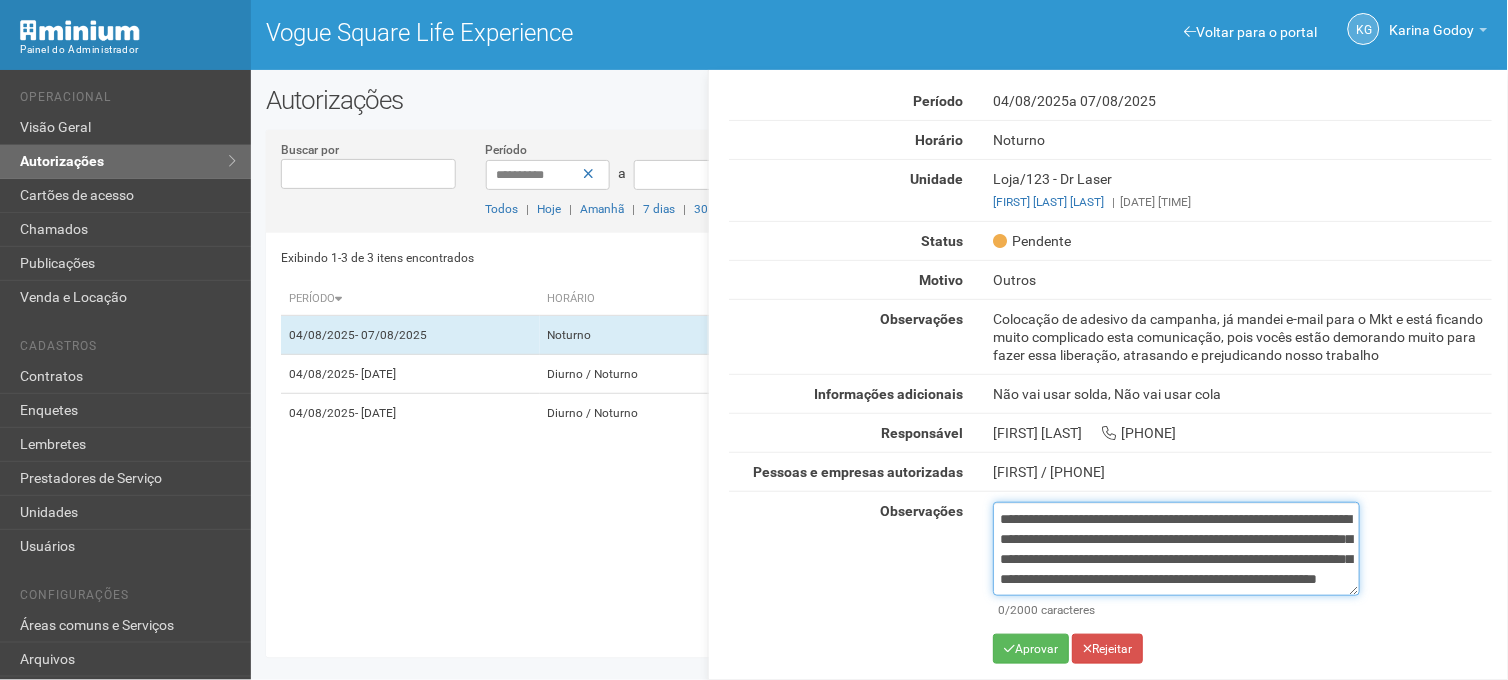 scroll, scrollTop: 32, scrollLeft: 0, axis: vertical 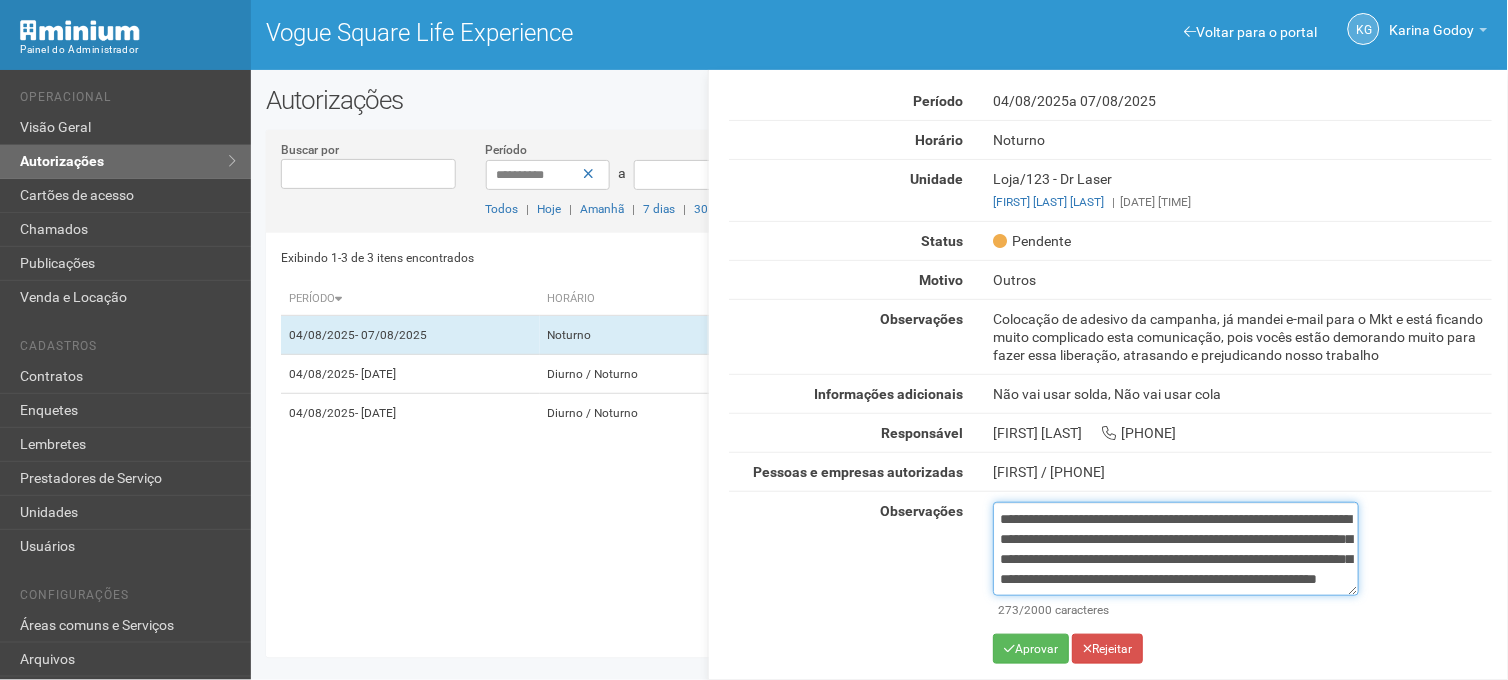 drag, startPoint x: 1164, startPoint y: 542, endPoint x: 964, endPoint y: 501, distance: 204.15926 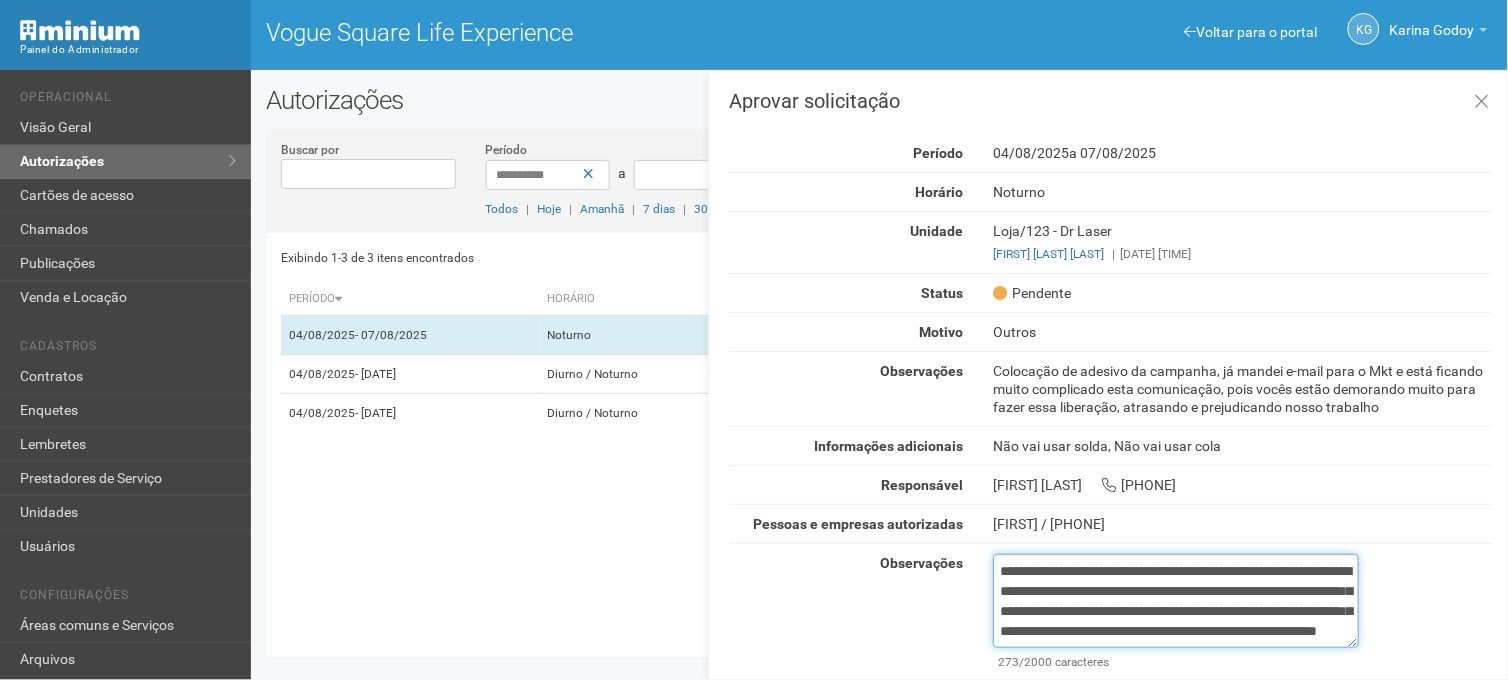 scroll, scrollTop: 53, scrollLeft: 0, axis: vertical 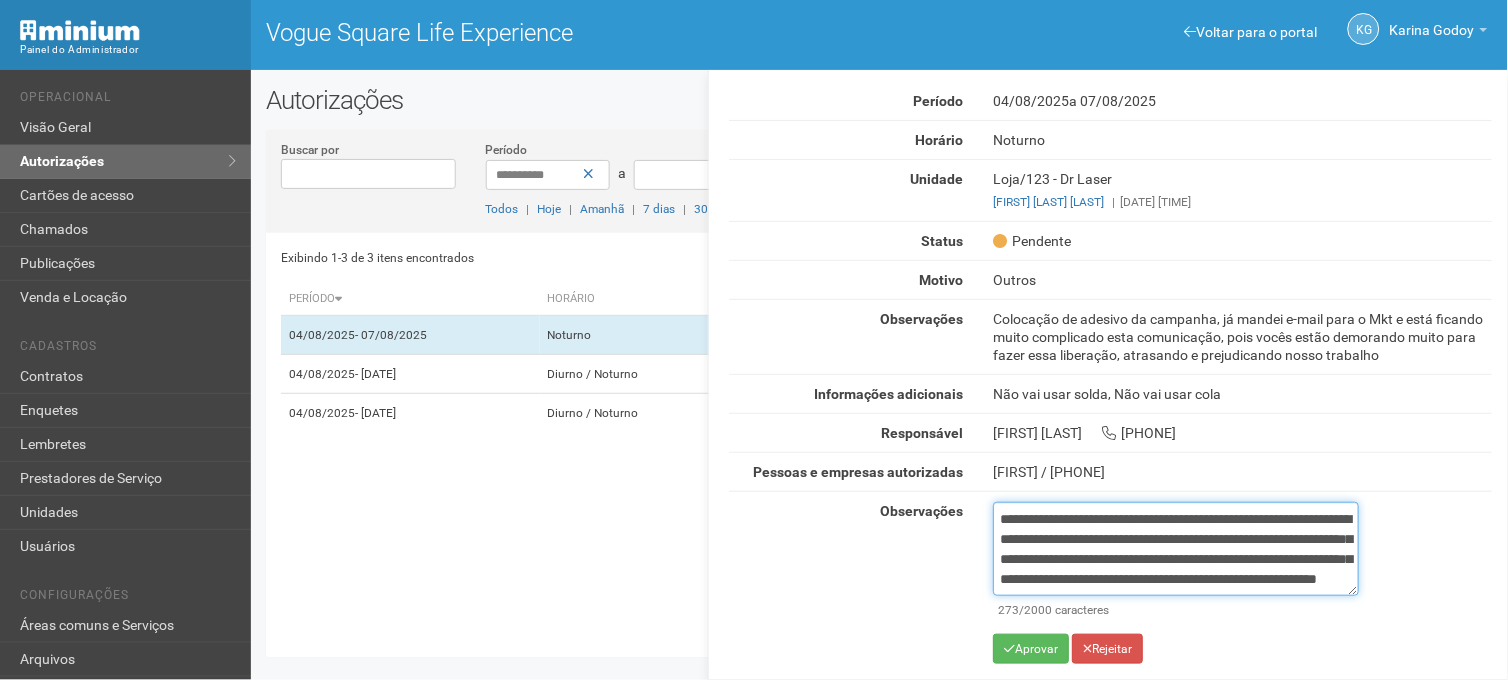 type on "**********" 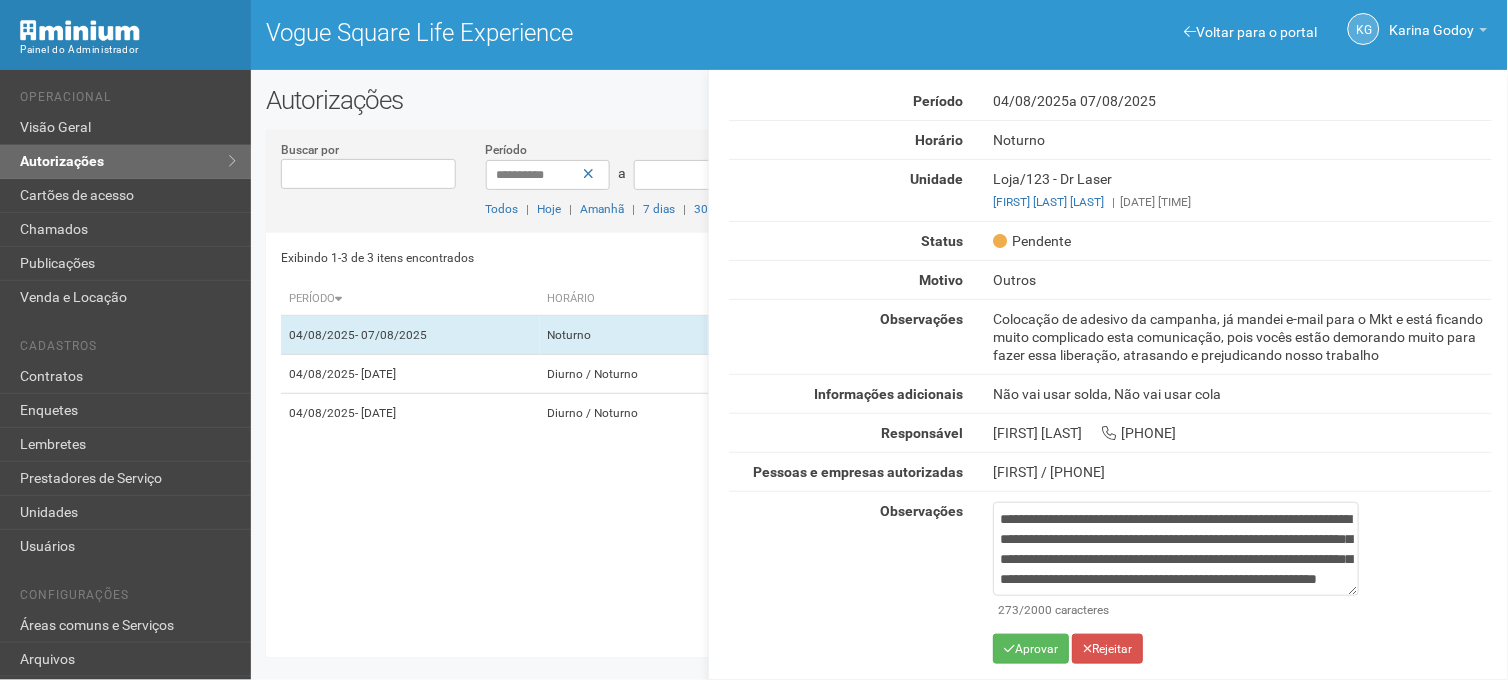 drag, startPoint x: 1018, startPoint y: 394, endPoint x: 1277, endPoint y: 385, distance: 259.1563 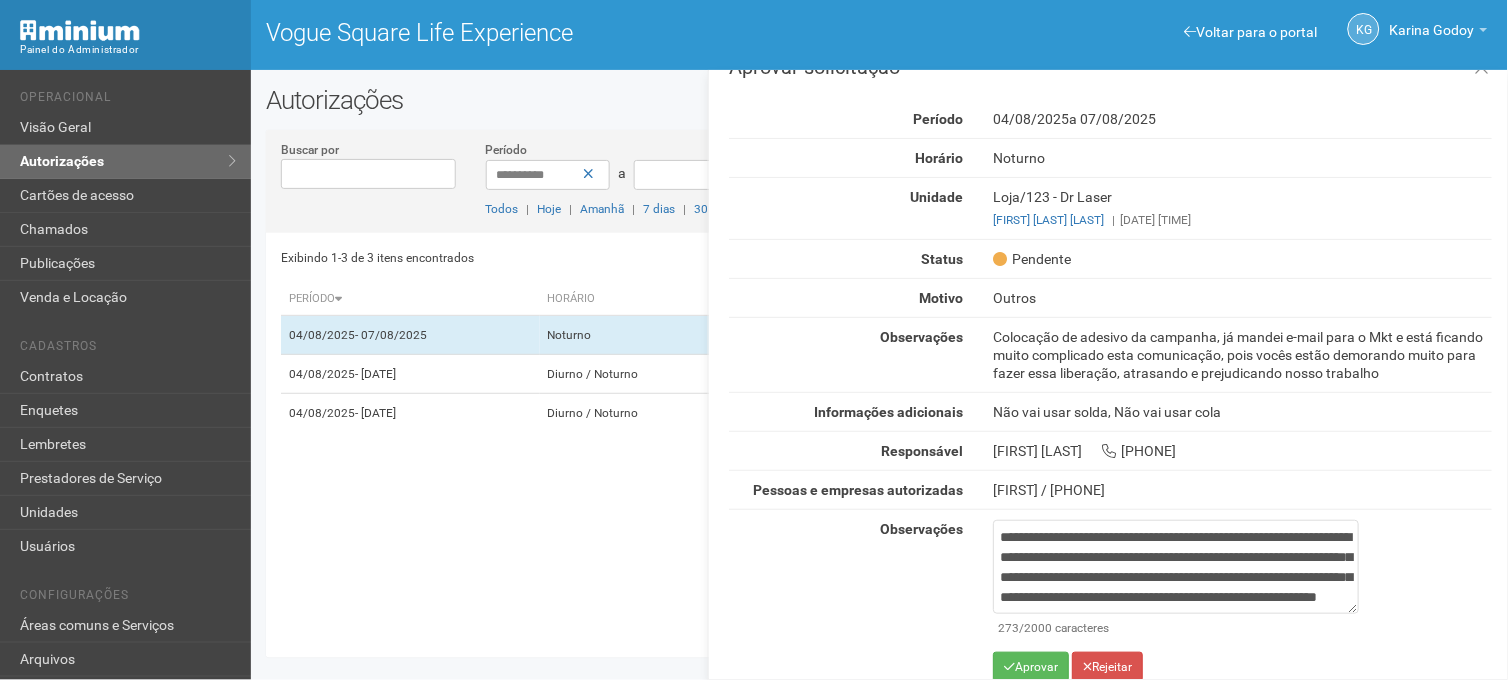 scroll, scrollTop: 53, scrollLeft: 0, axis: vertical 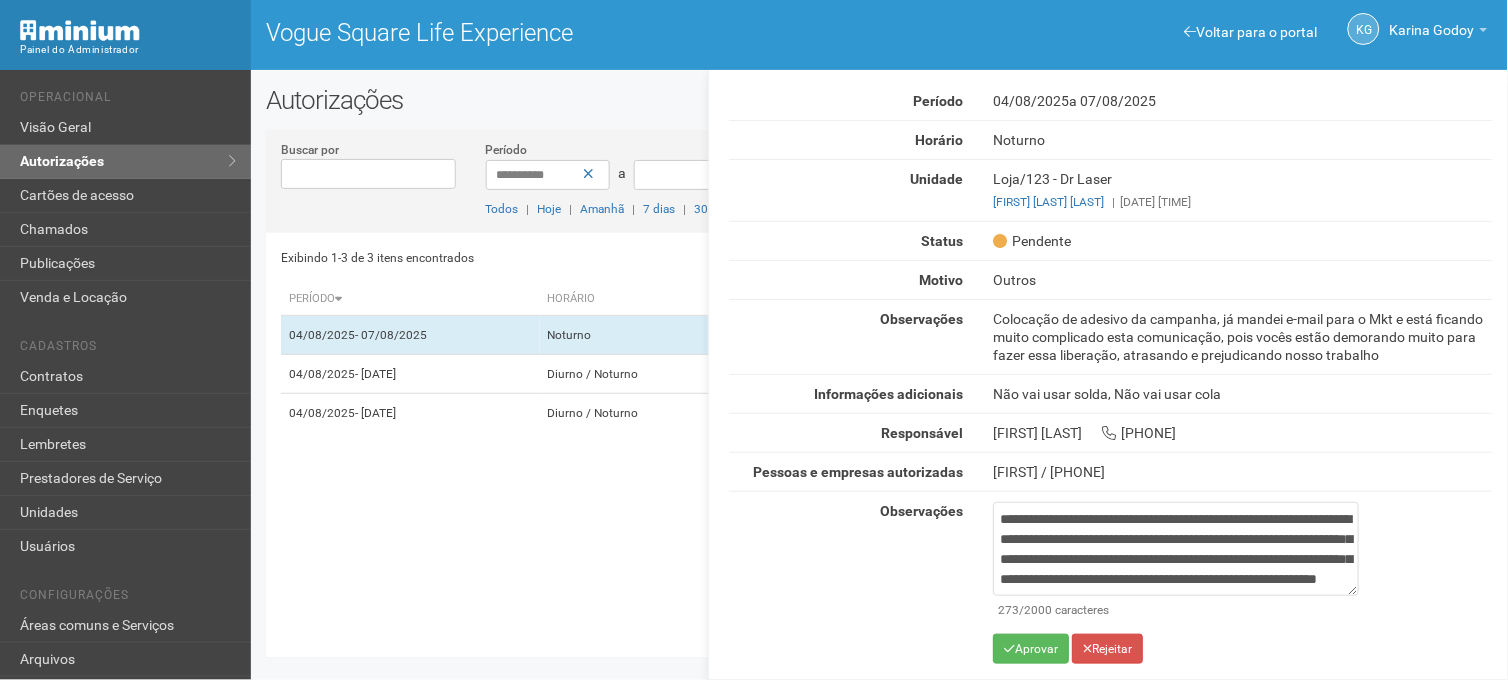 click on "Colocação de adesivo da campanha, já mandei e-mail para o Mkt e está ficando muito complicado esta comunicação, pois vocês estão demorando muito para fazer essa liberação, atrasando e prejudicando nosso trabalho" at bounding box center [1242, 337] 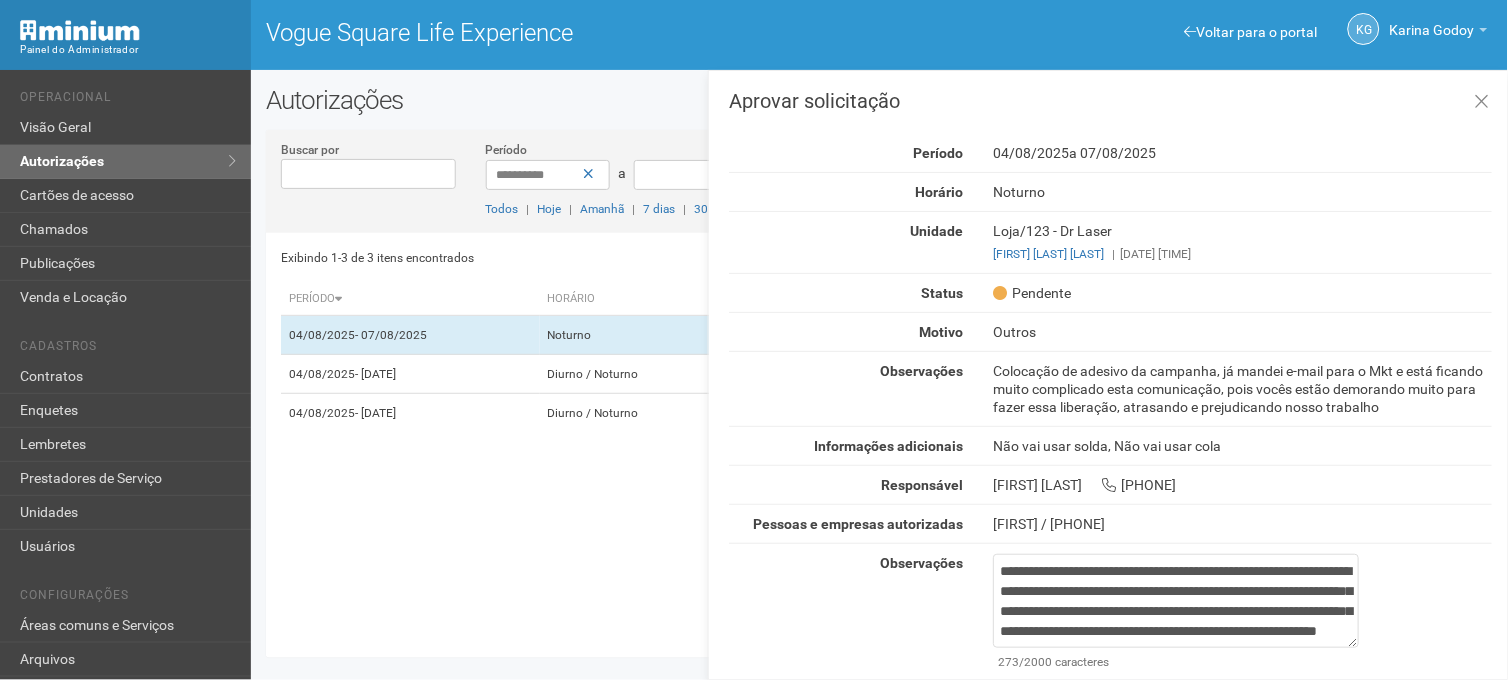 scroll, scrollTop: 53, scrollLeft: 0, axis: vertical 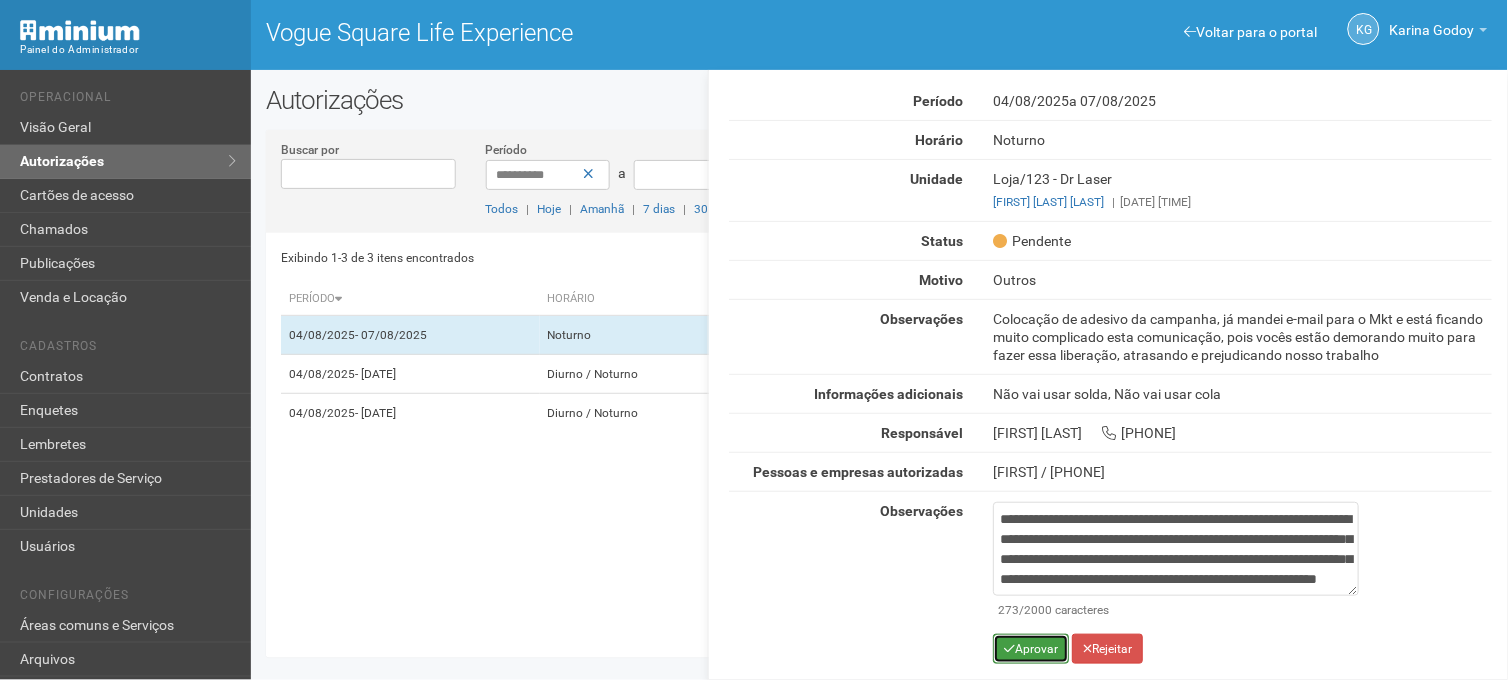 click on "Aprovar" at bounding box center (1031, 649) 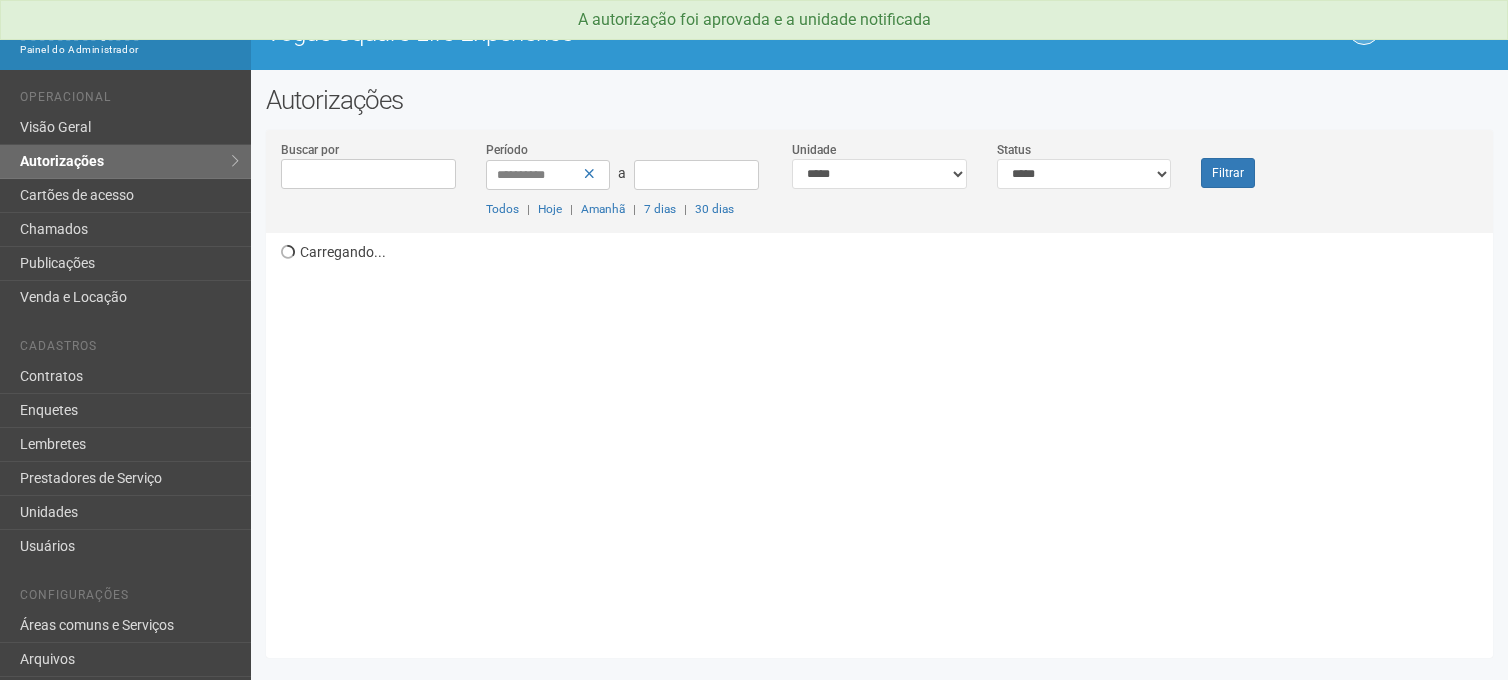 scroll, scrollTop: 0, scrollLeft: 0, axis: both 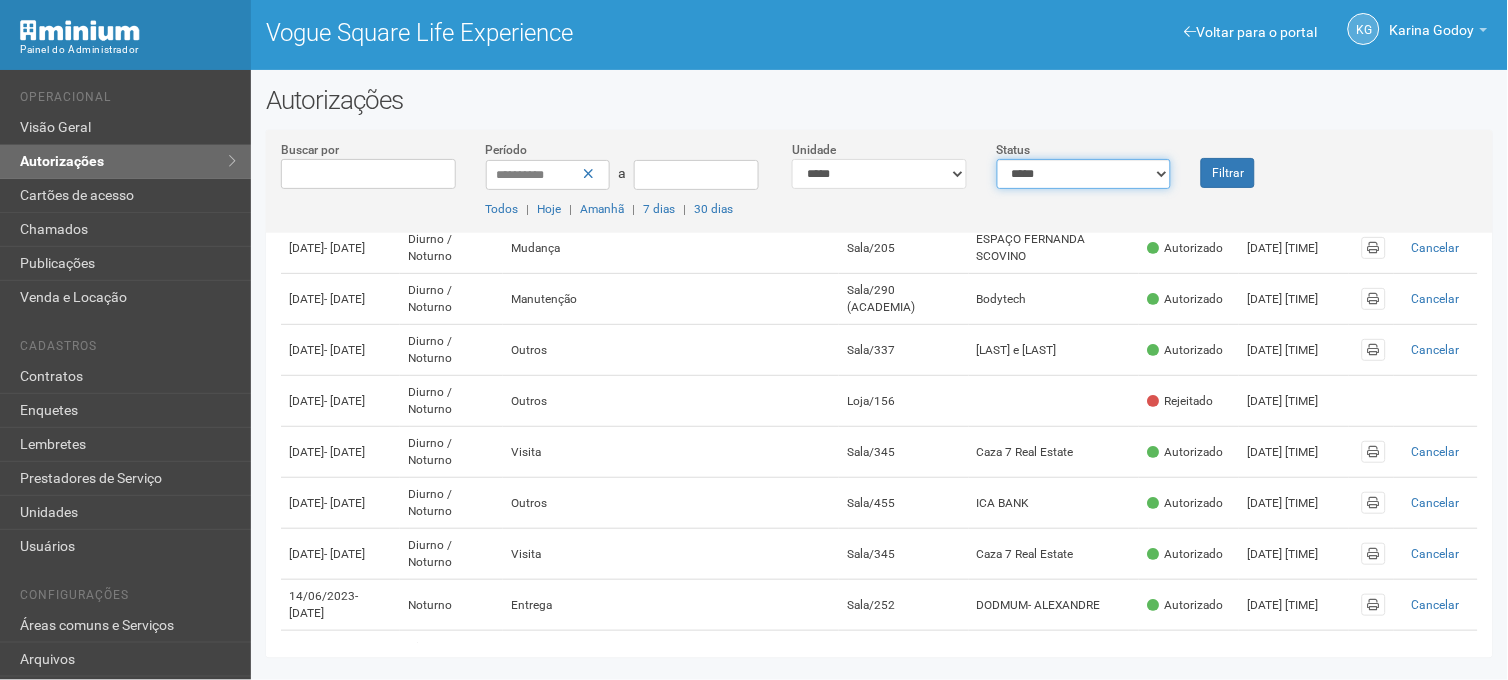 click on "**********" at bounding box center (1084, 174) 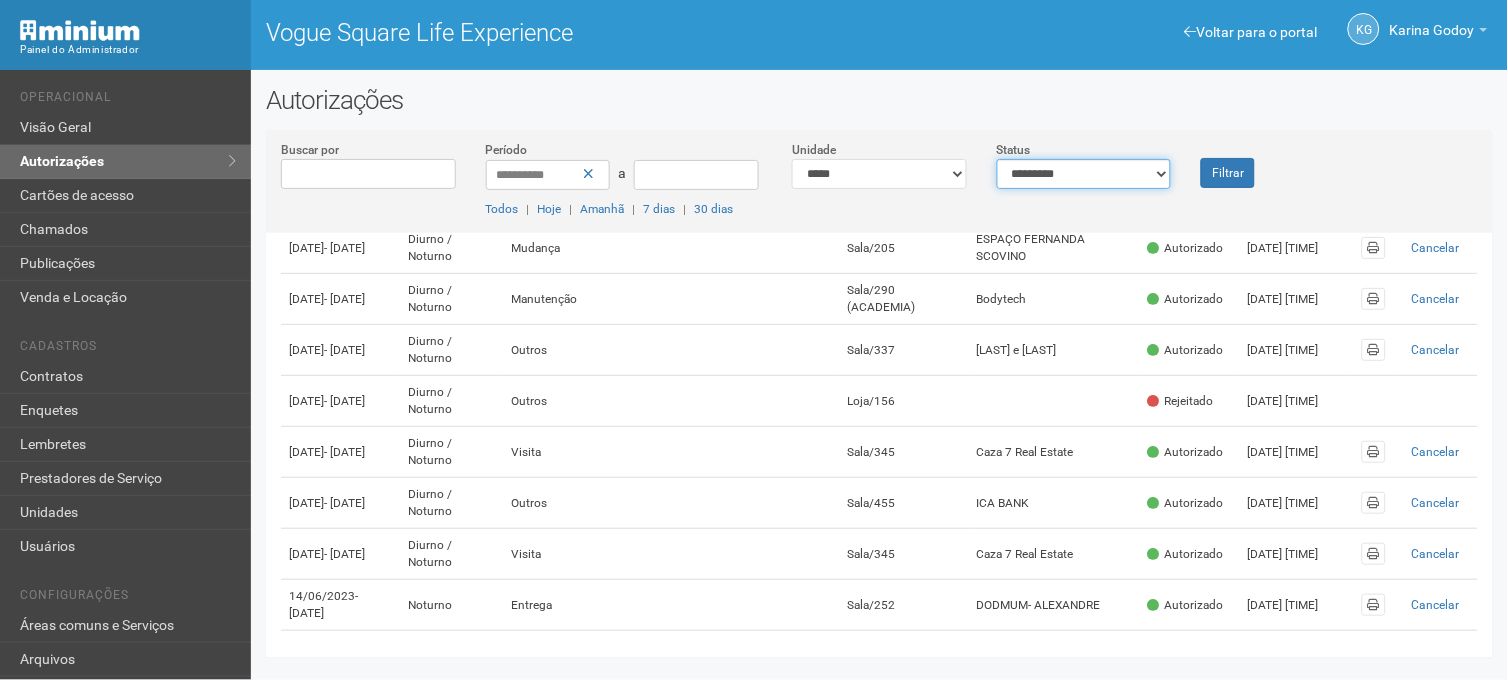 click on "**********" at bounding box center [1084, 174] 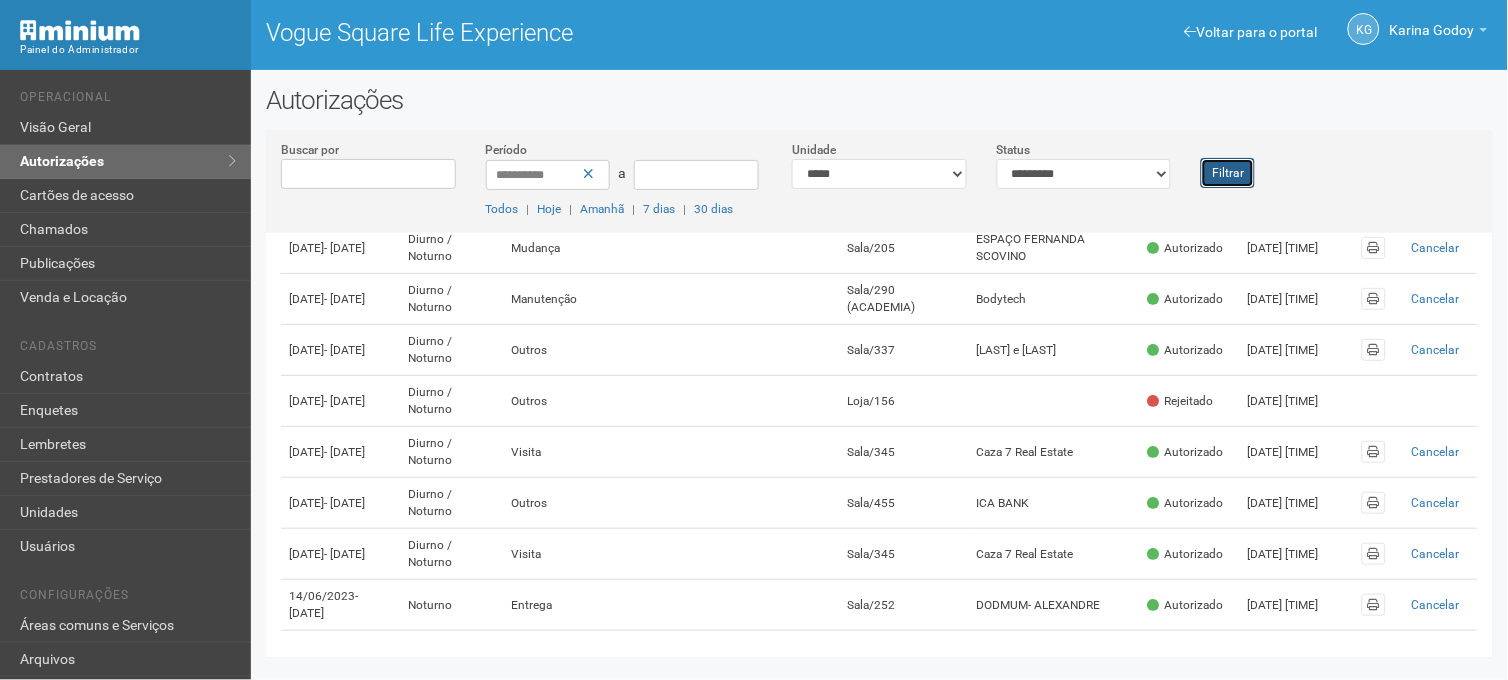 click on "Filtrar" at bounding box center (1228, 173) 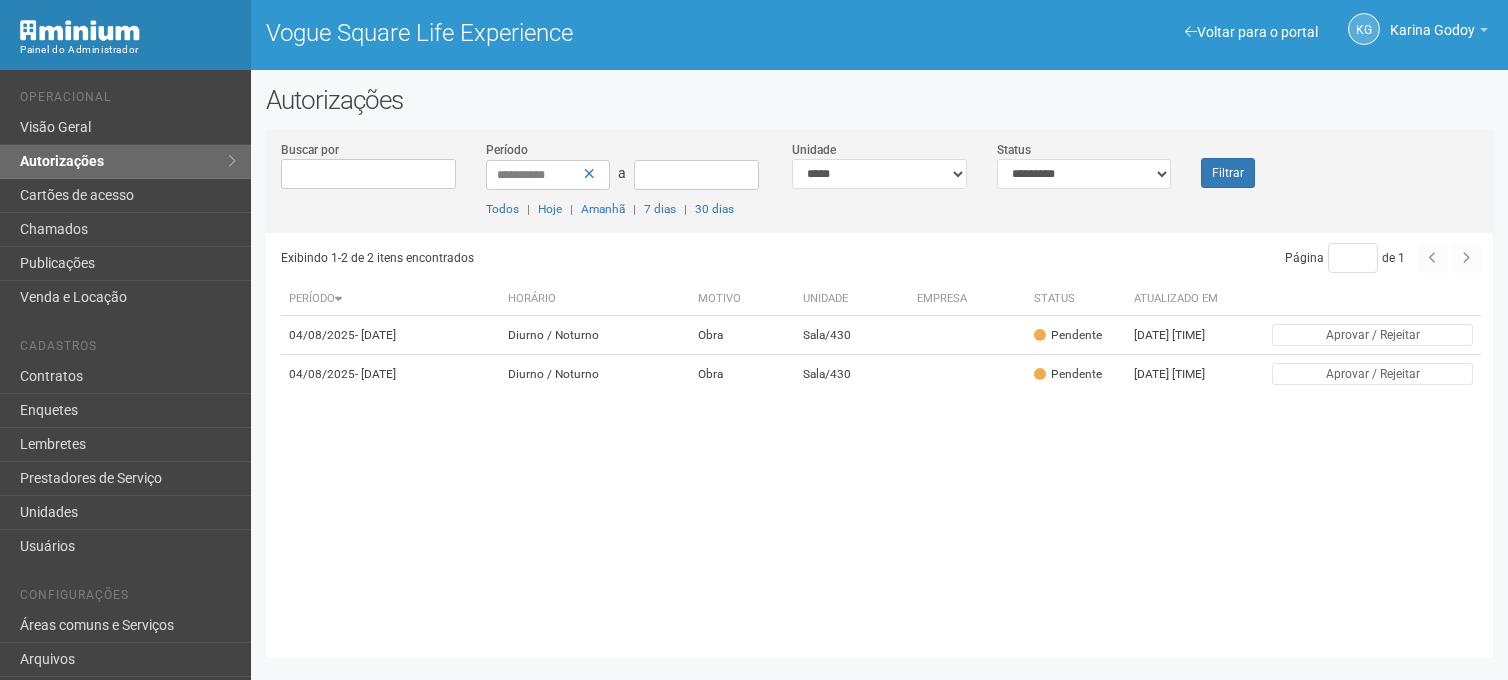 scroll, scrollTop: 0, scrollLeft: 0, axis: both 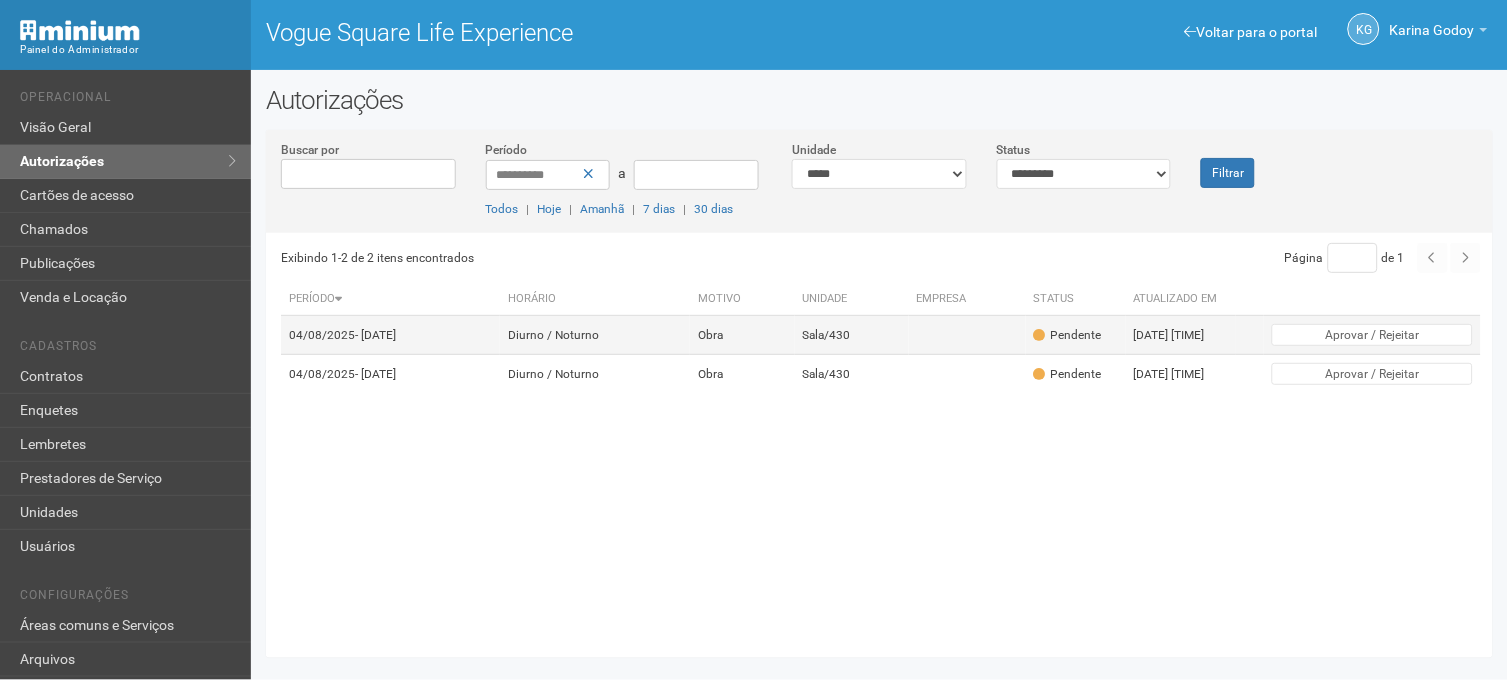 click on "Pendente" at bounding box center (1076, 335) 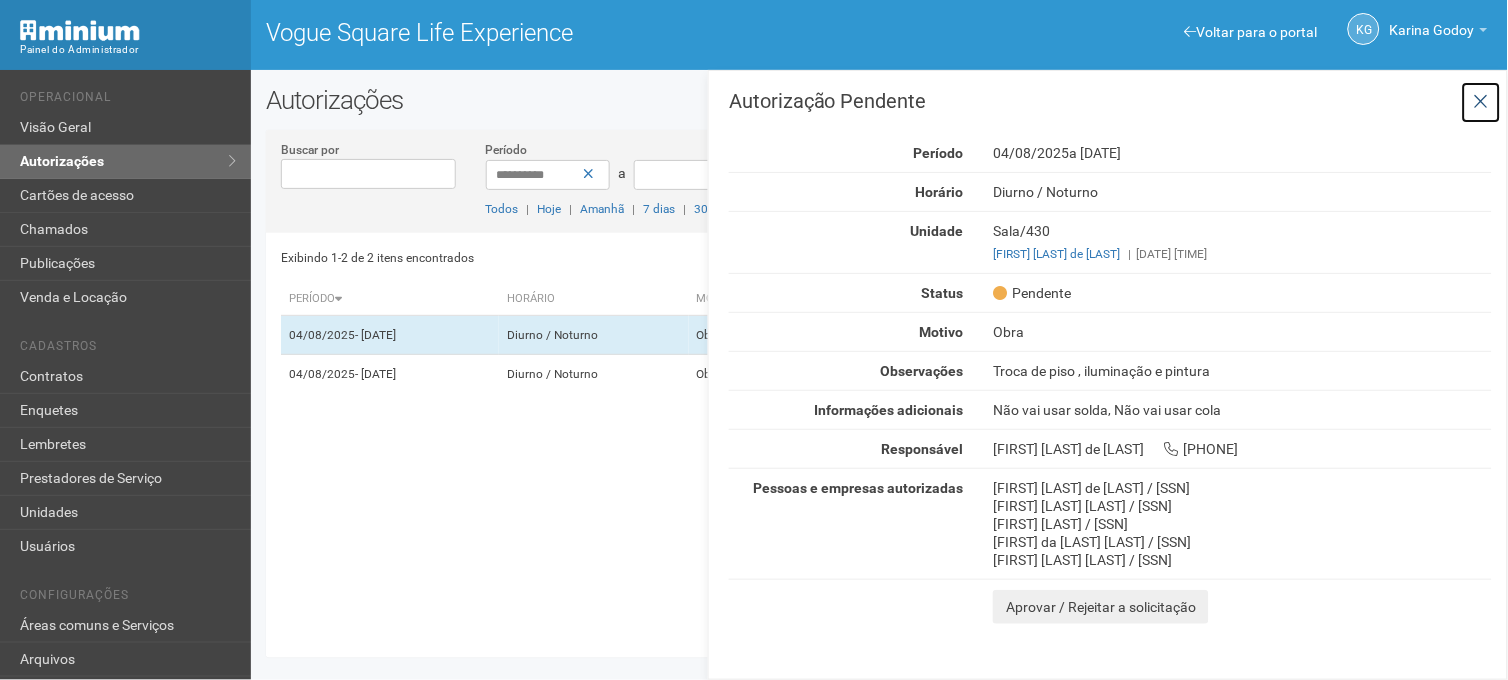 click at bounding box center [1481, 102] 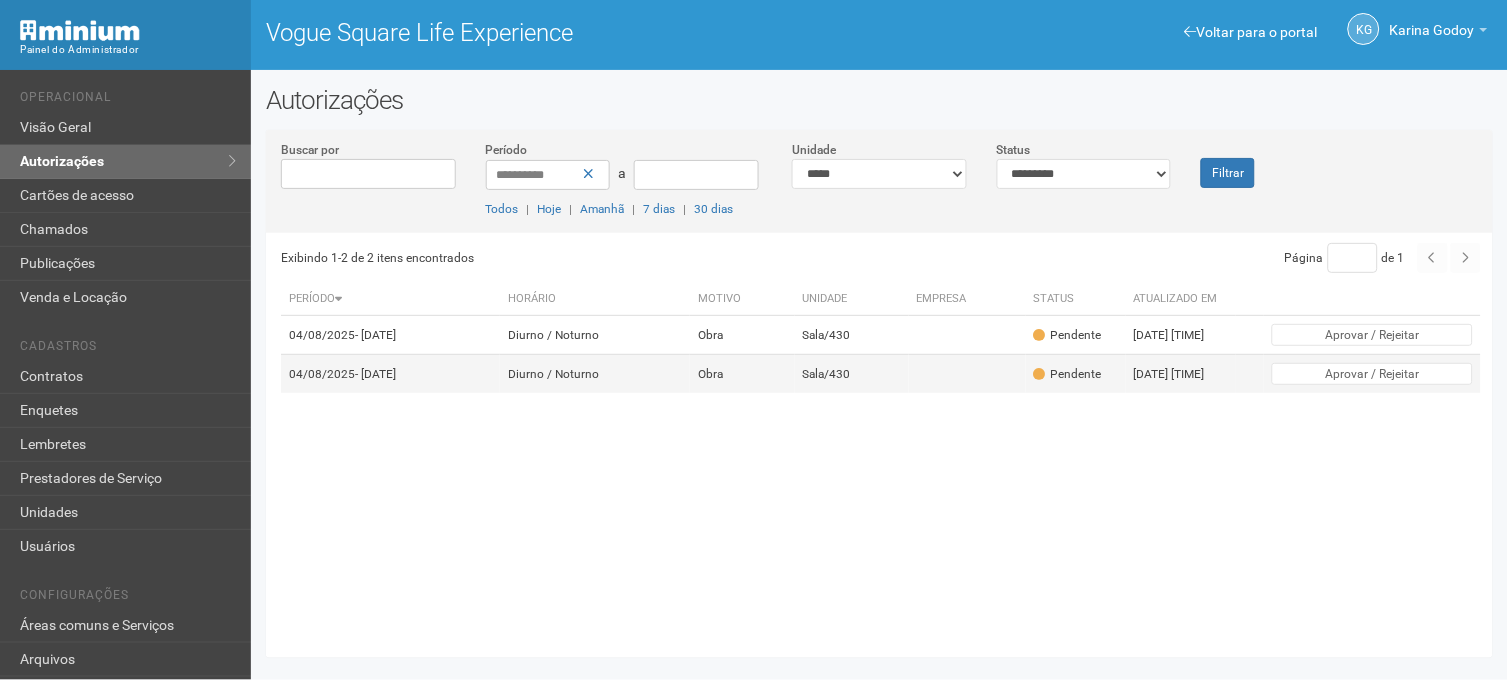 click on "Pendente" at bounding box center (1076, 374) 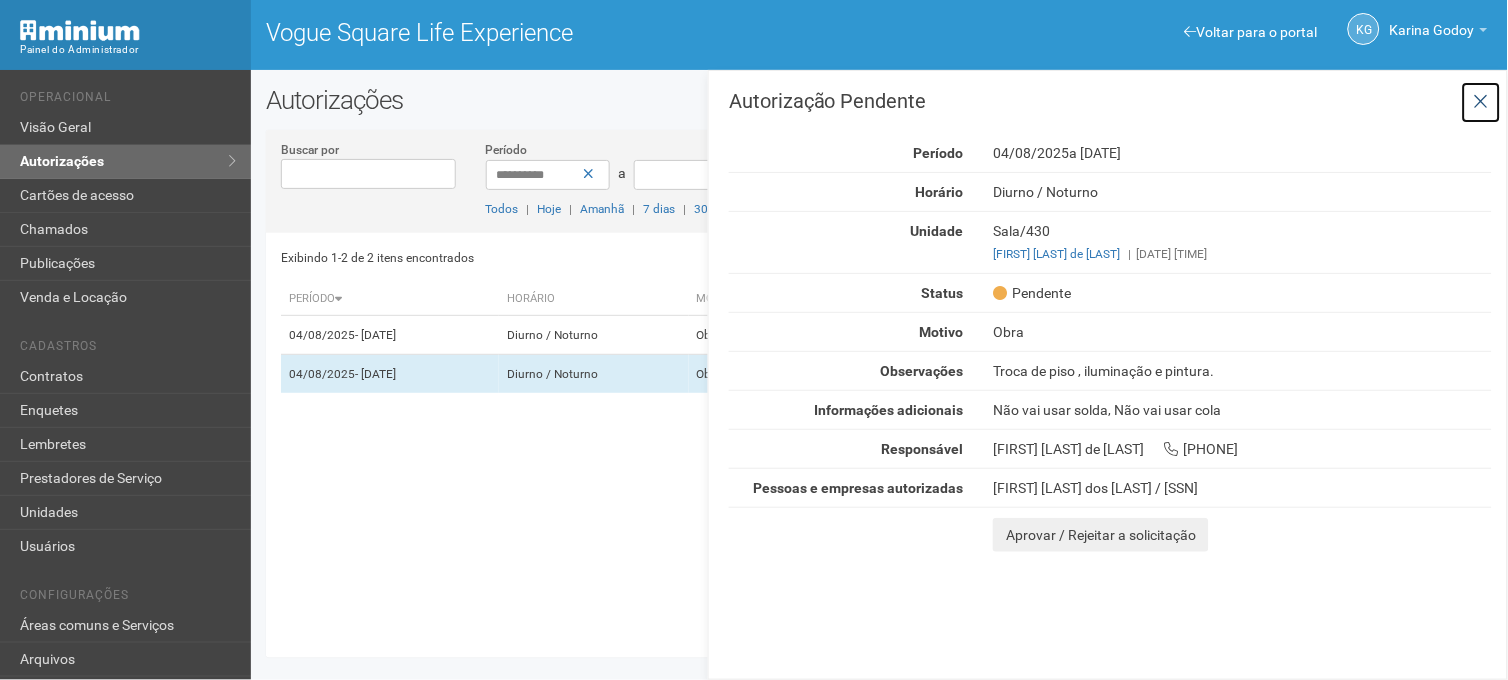 click at bounding box center [1481, 102] 